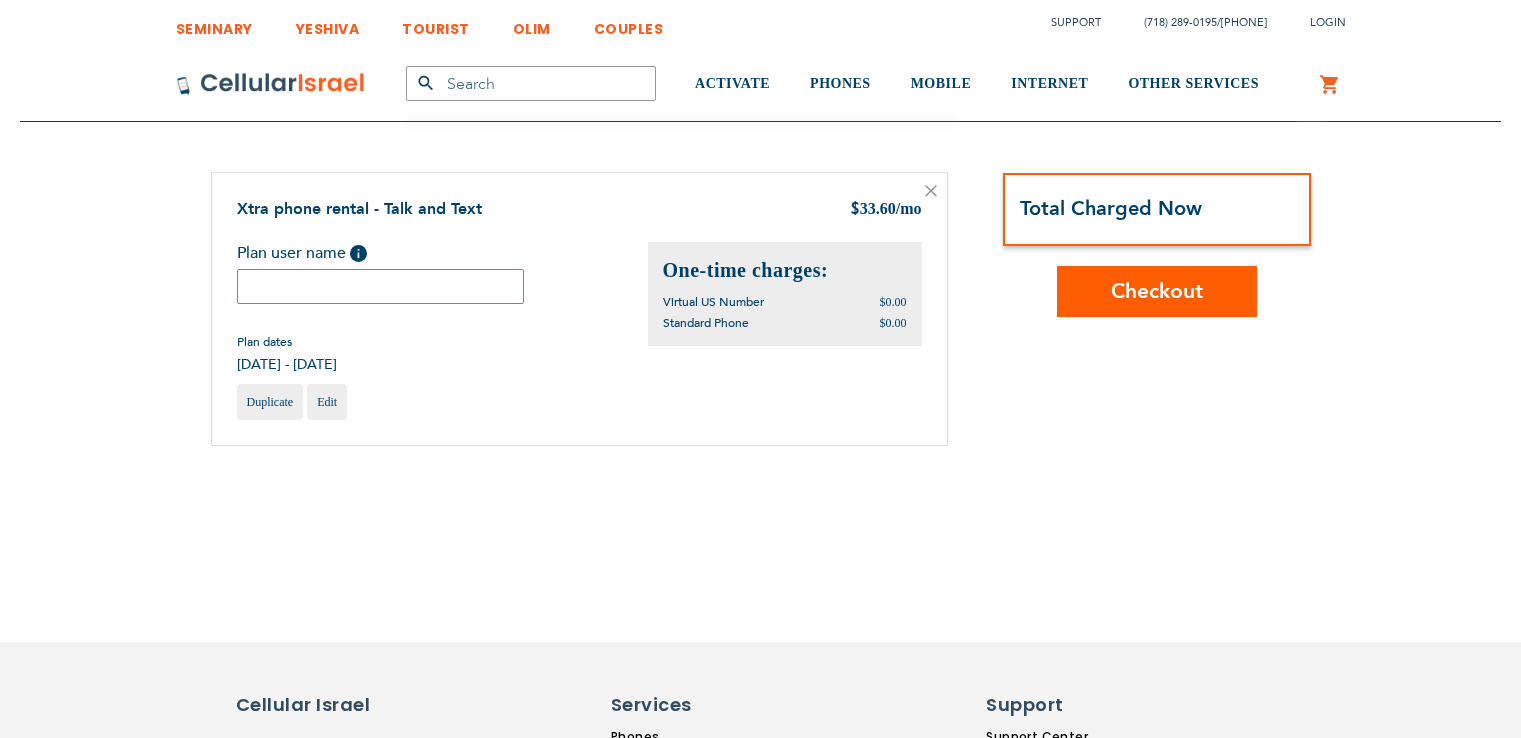 scroll, scrollTop: 0, scrollLeft: 0, axis: both 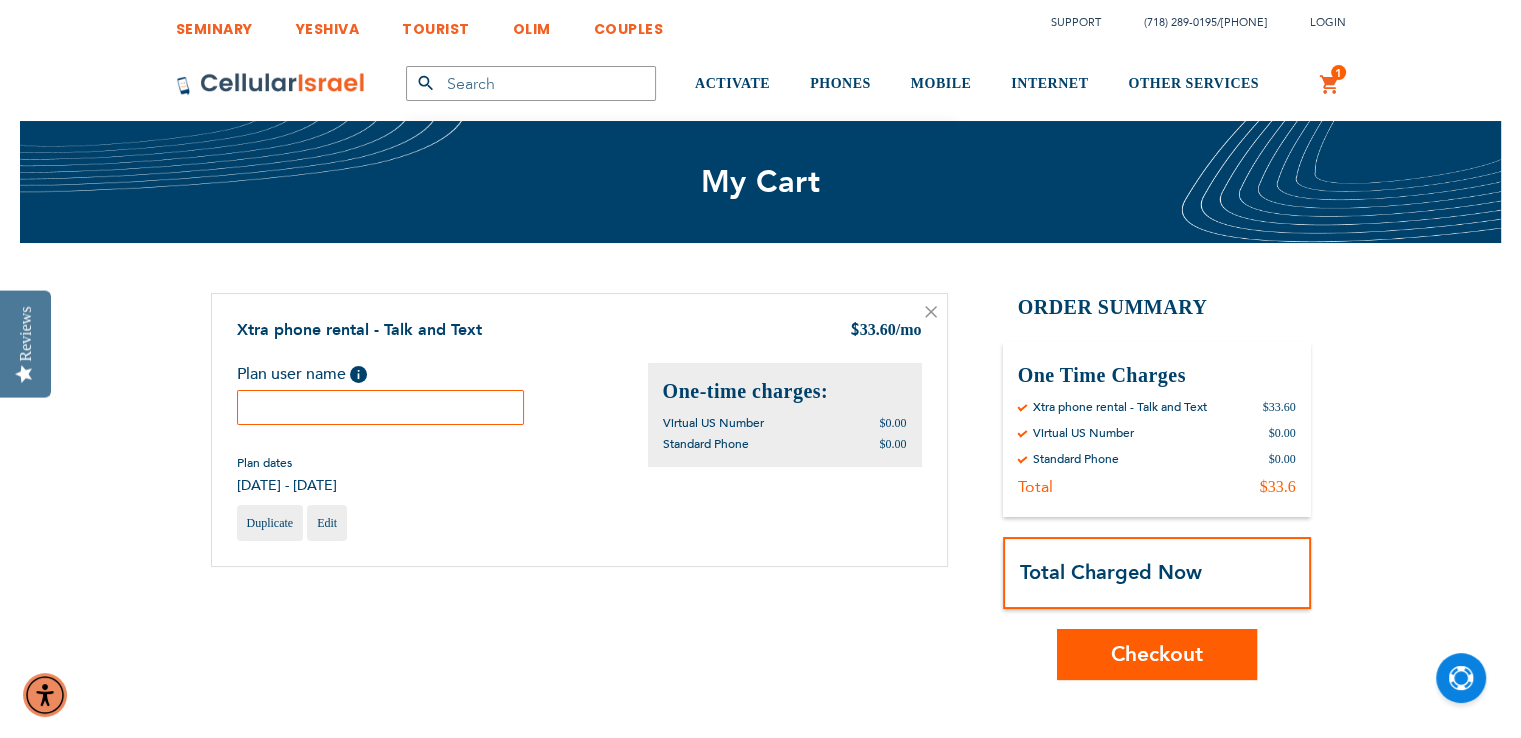 click at bounding box center (381, 407) 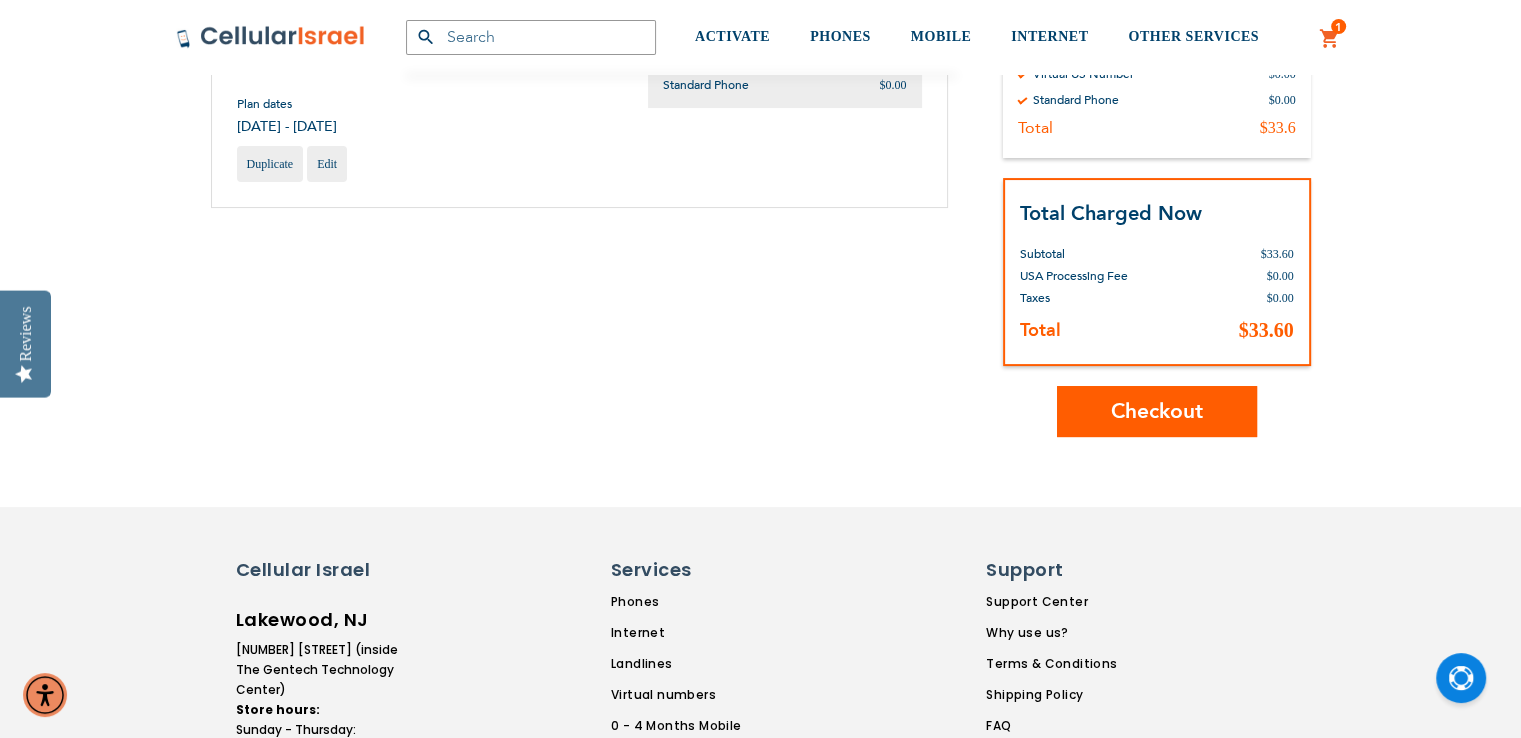 scroll, scrollTop: 360, scrollLeft: 0, axis: vertical 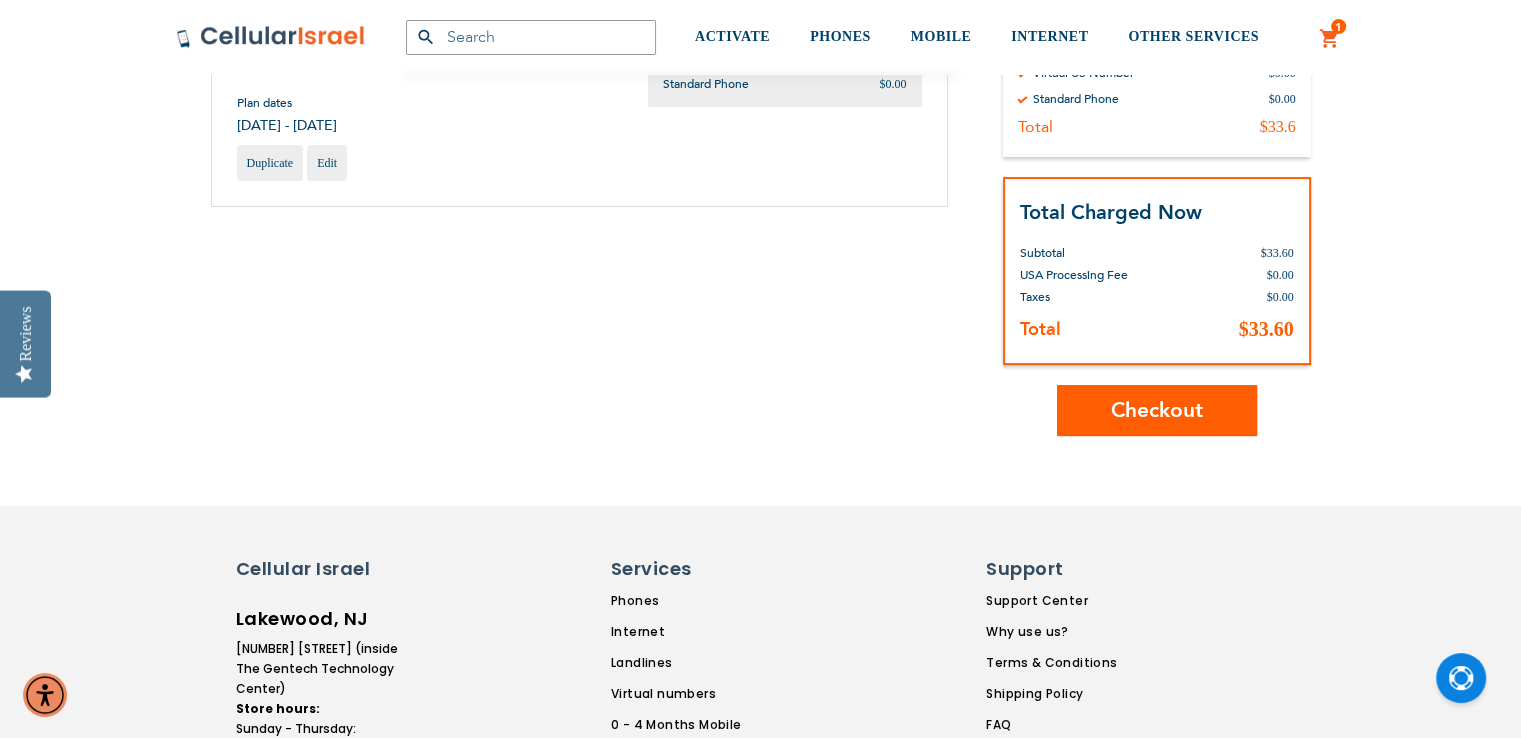 type on "[FIRST] [LAST]" 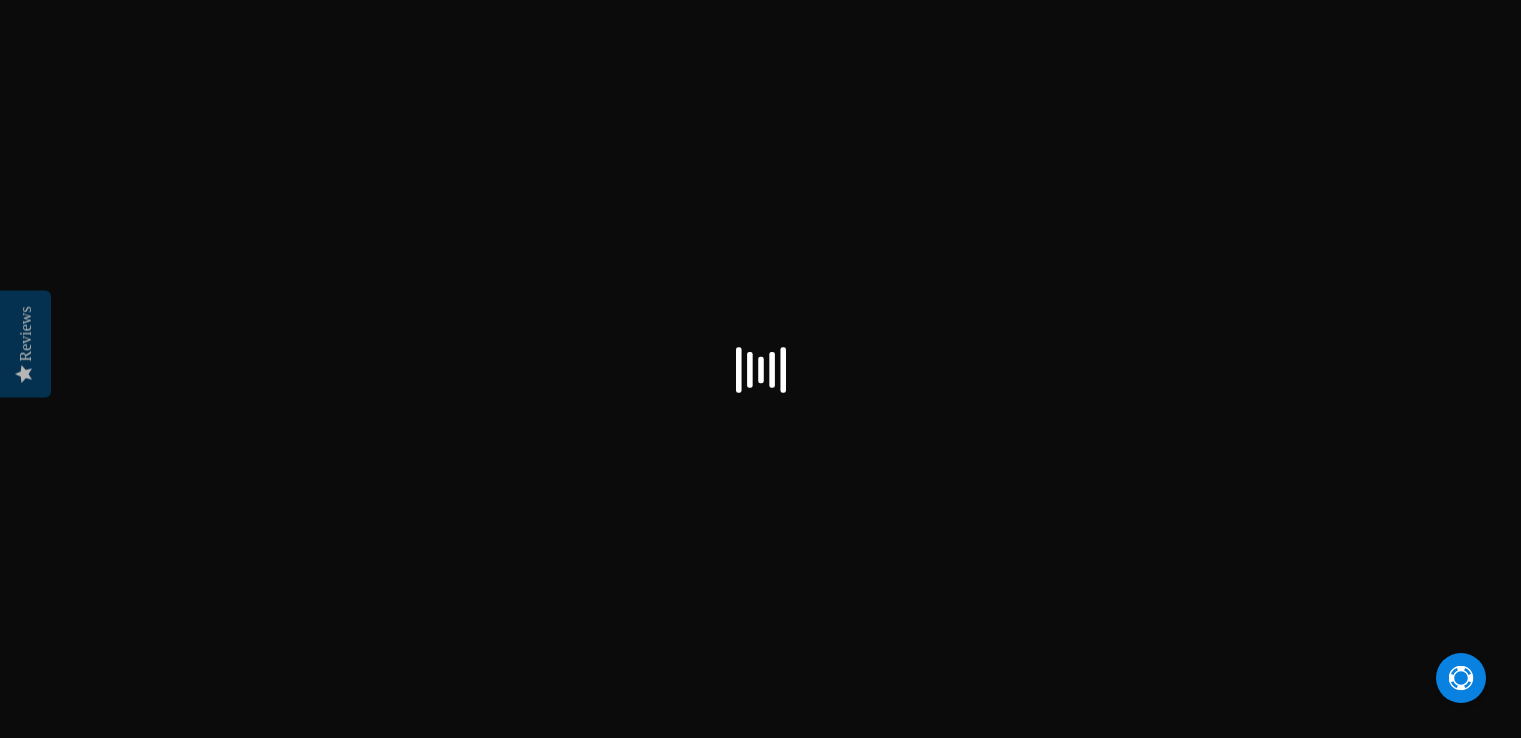 scroll, scrollTop: 0, scrollLeft: 0, axis: both 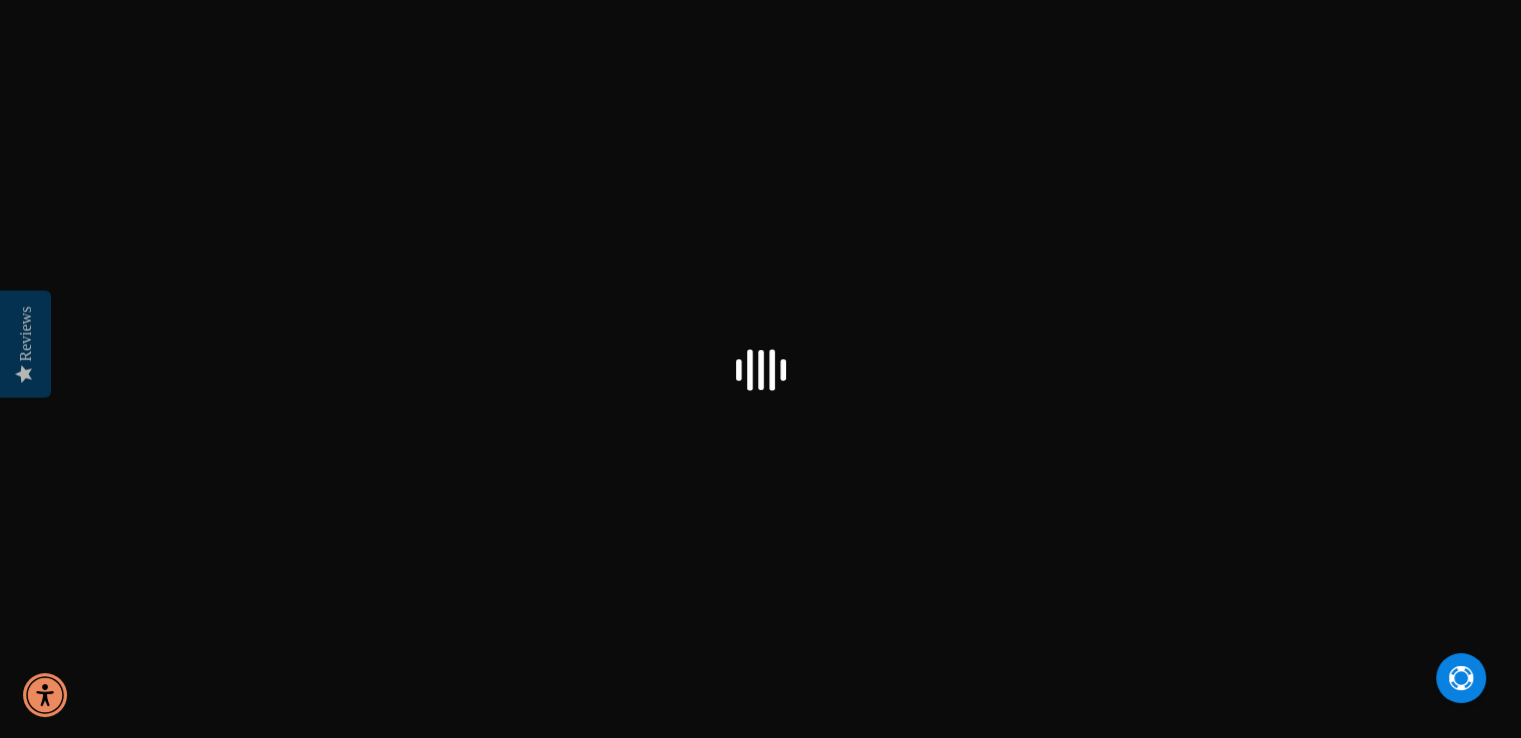 select on "US" 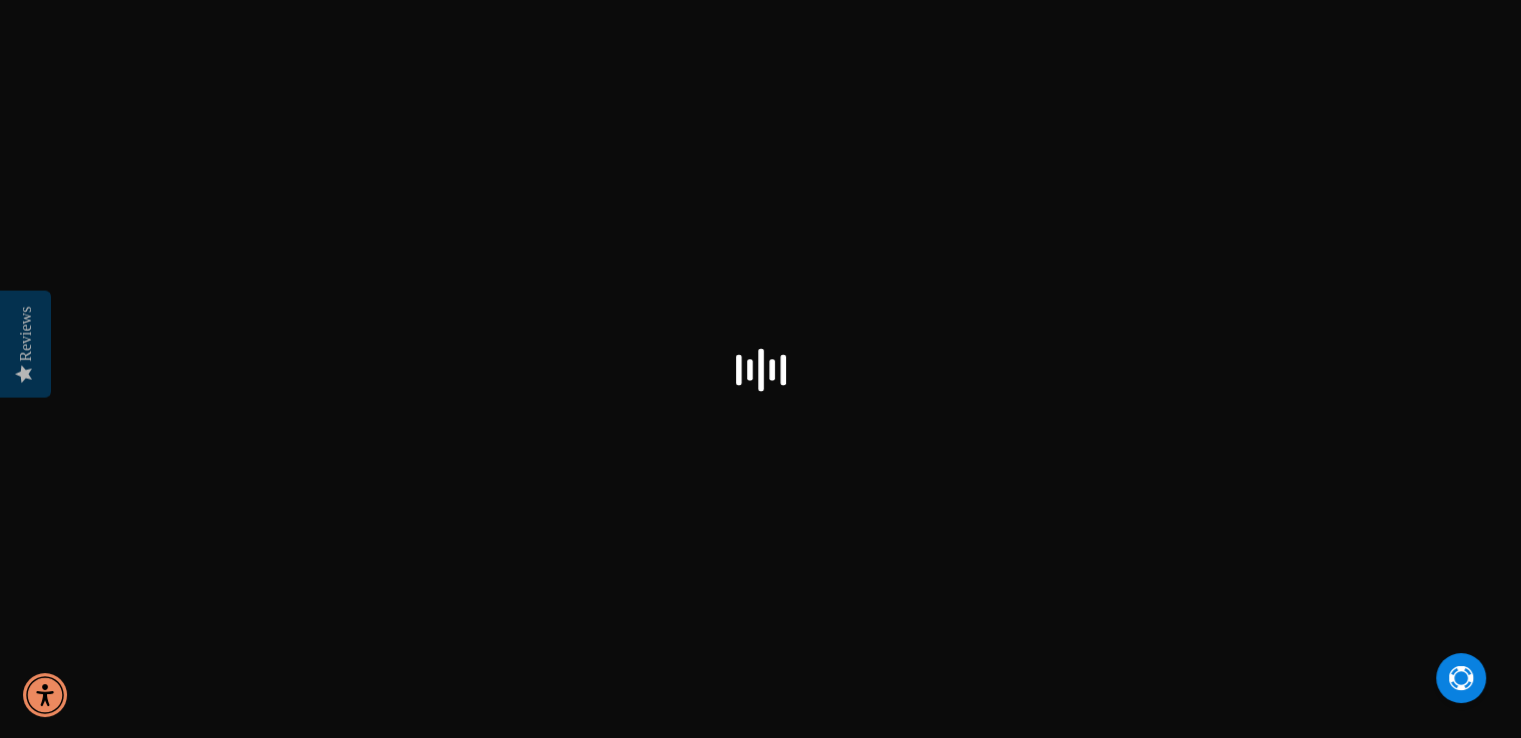 checkbox on "true" 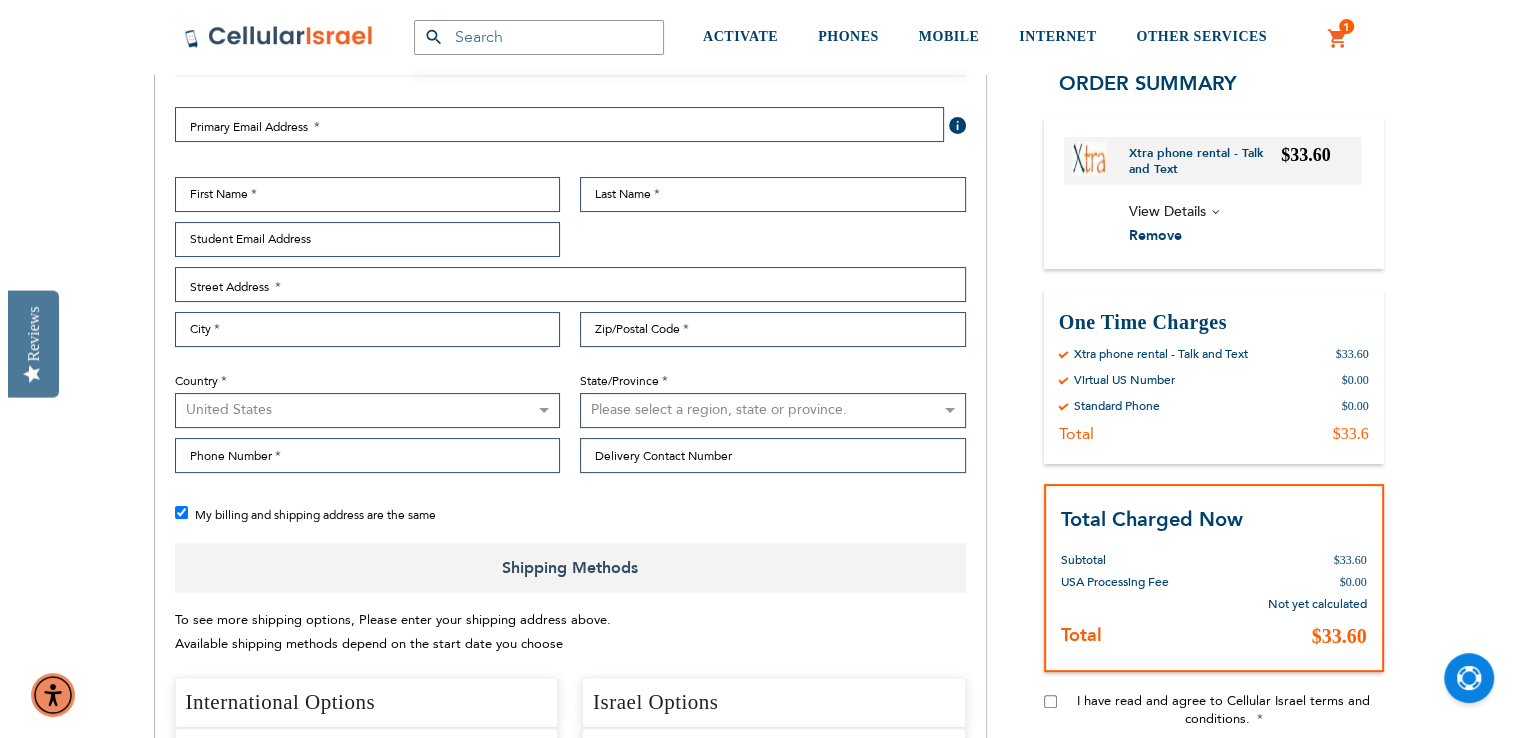 scroll, scrollTop: 326, scrollLeft: 0, axis: vertical 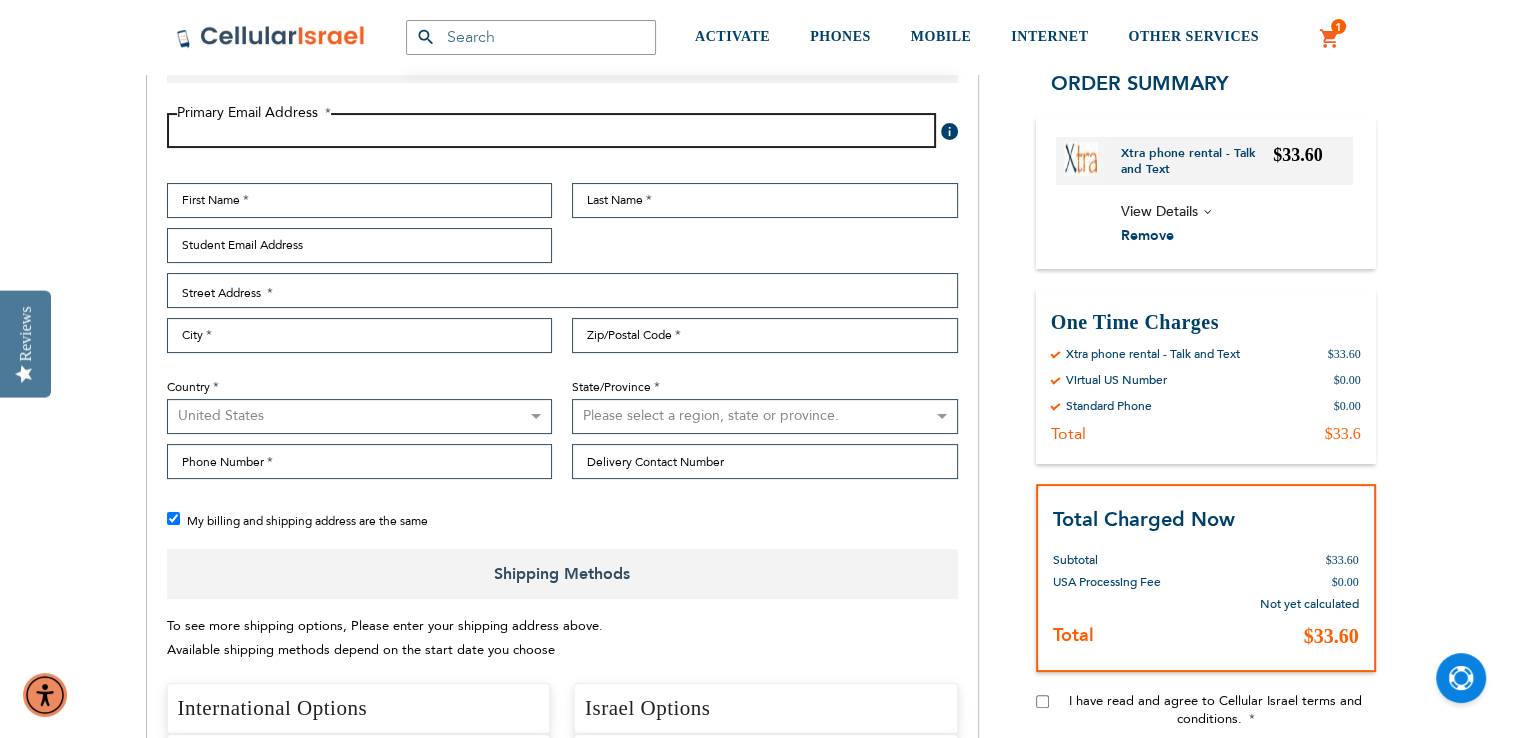 click on "Email Address" at bounding box center (551, 130) 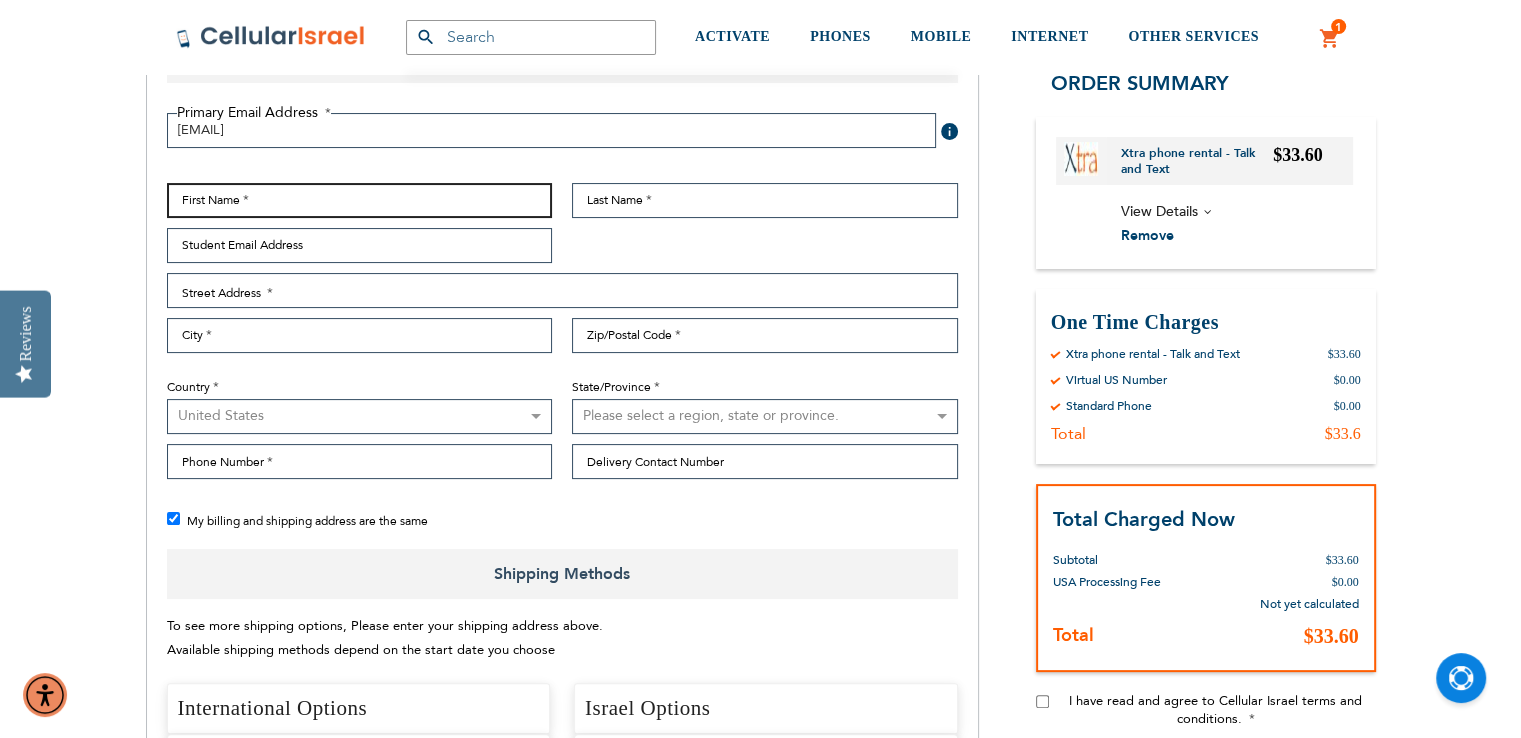 click on "The store will not work correctly in the case when cookies are disabled.
SEMINARY
YESHIVA
TOURIST
OLIM
COUPLES
Support
[PHONE]  /  [PHONE]
Login
Create Account
Login
Default Store View" at bounding box center (760, 1960) 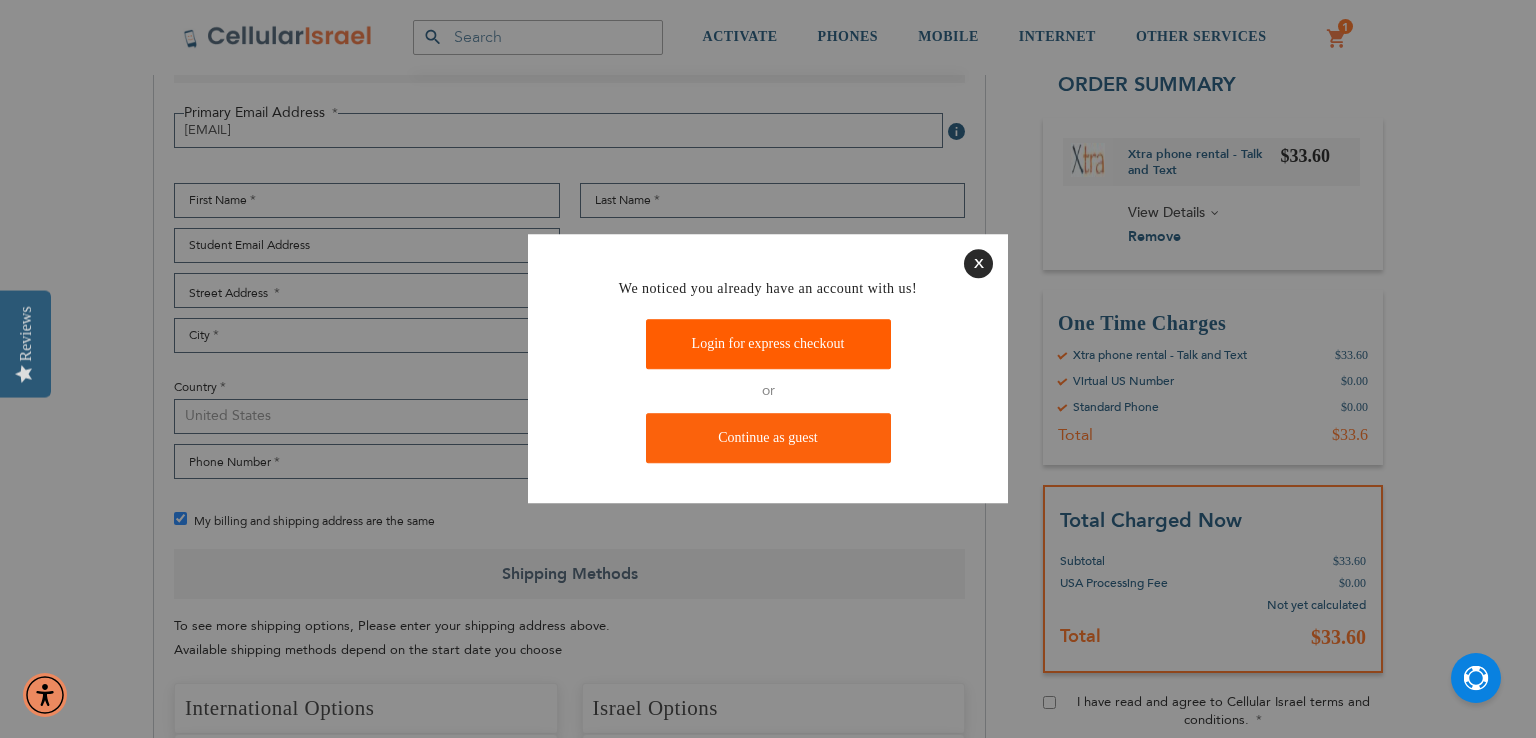 click on "Login for express checkout" at bounding box center (768, 344) 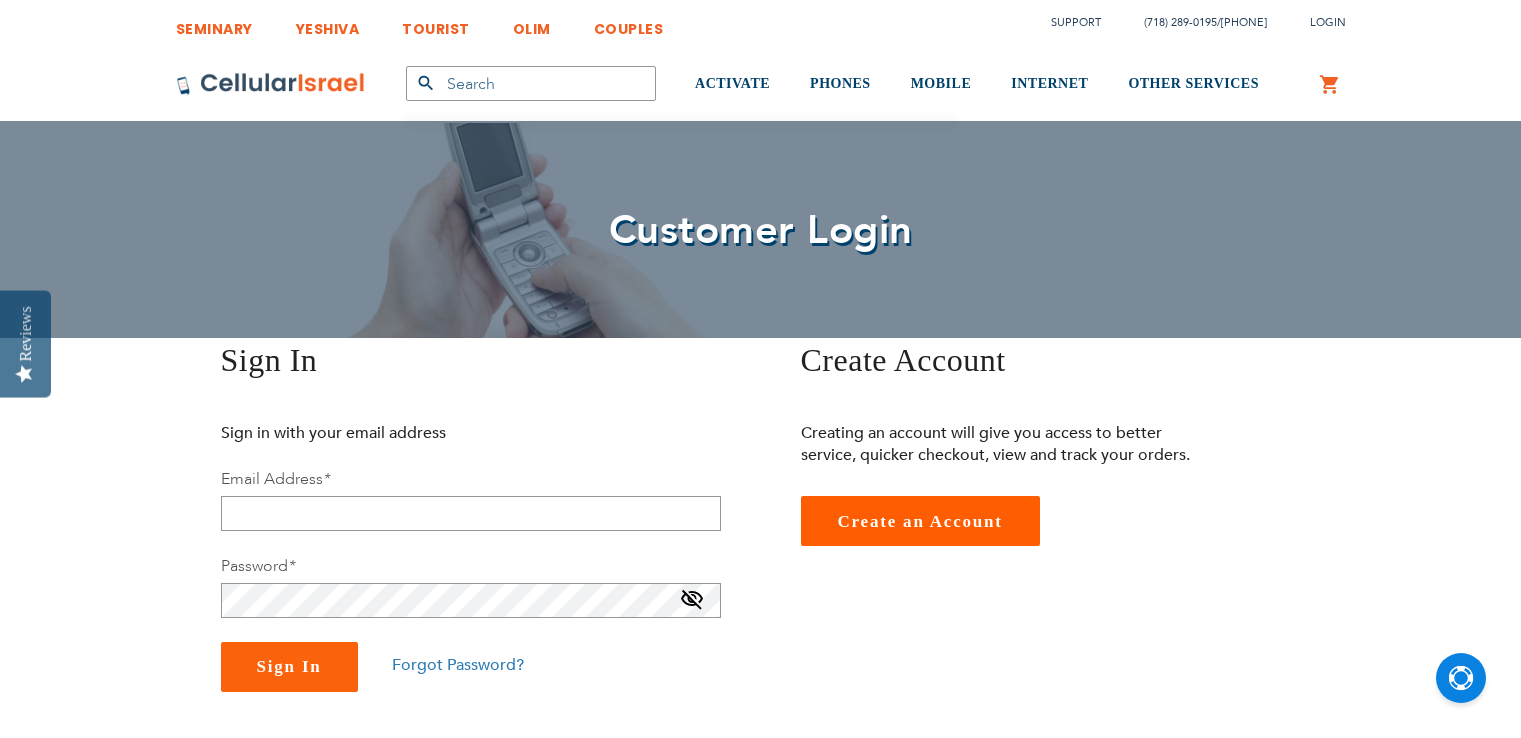 scroll, scrollTop: 0, scrollLeft: 0, axis: both 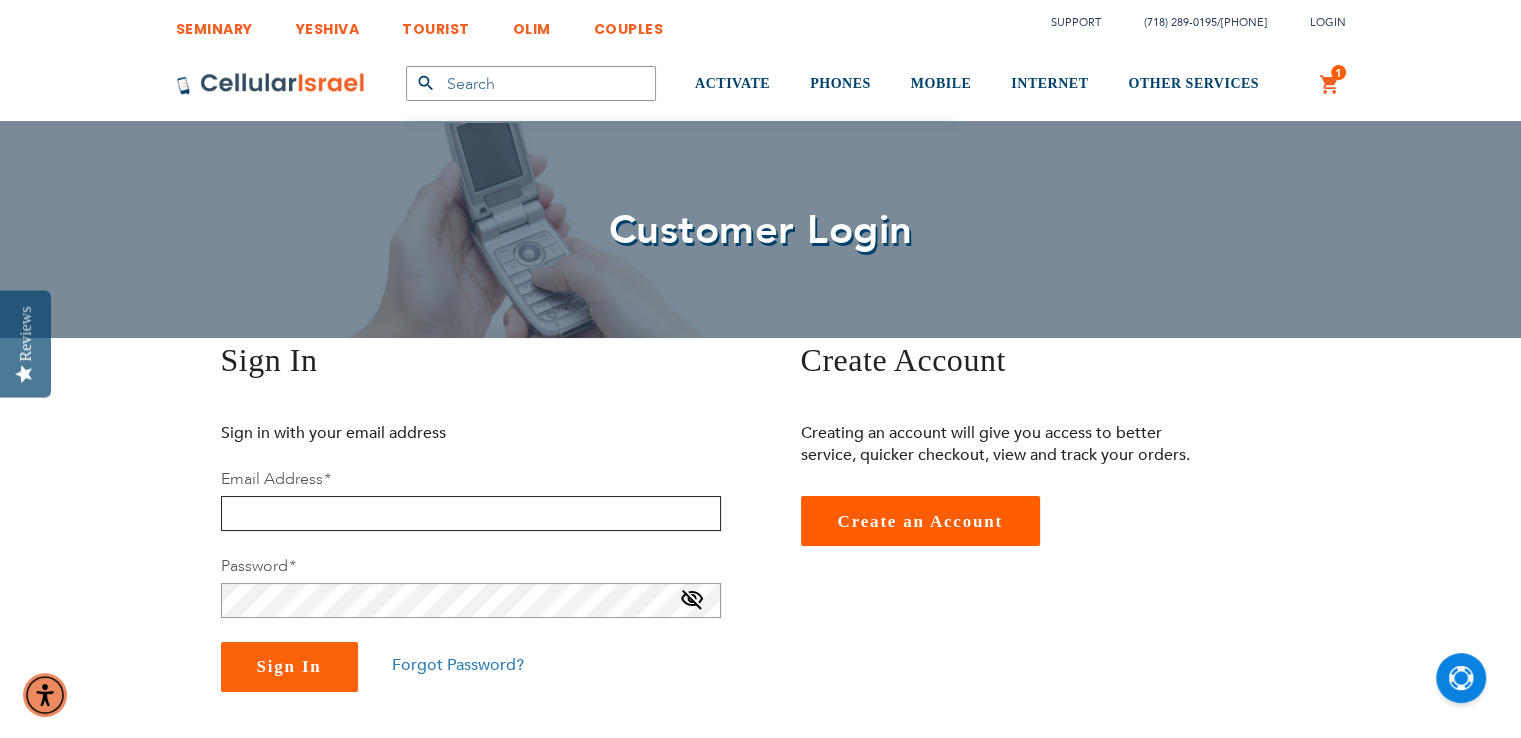click at bounding box center (471, 513) 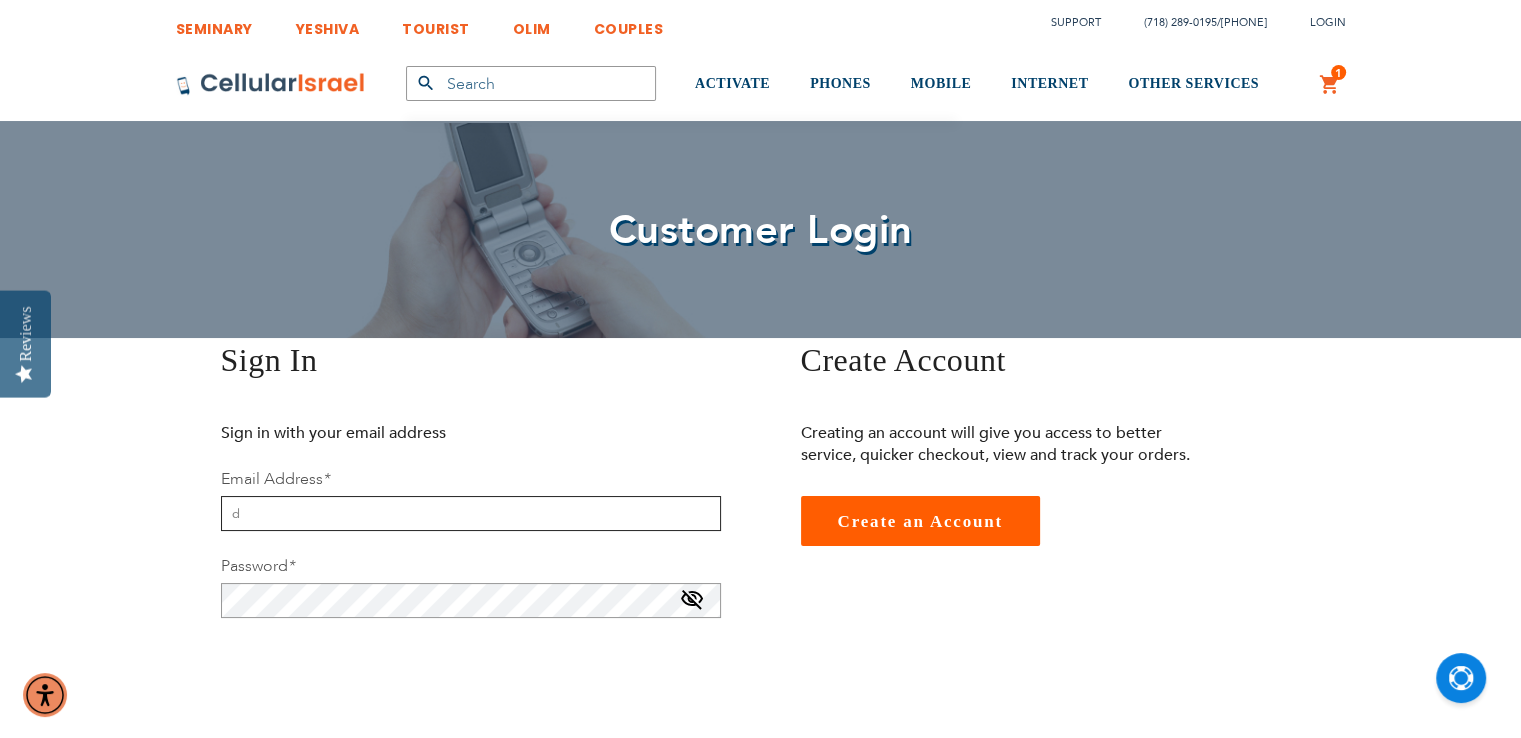 type on "[EMAIL]" 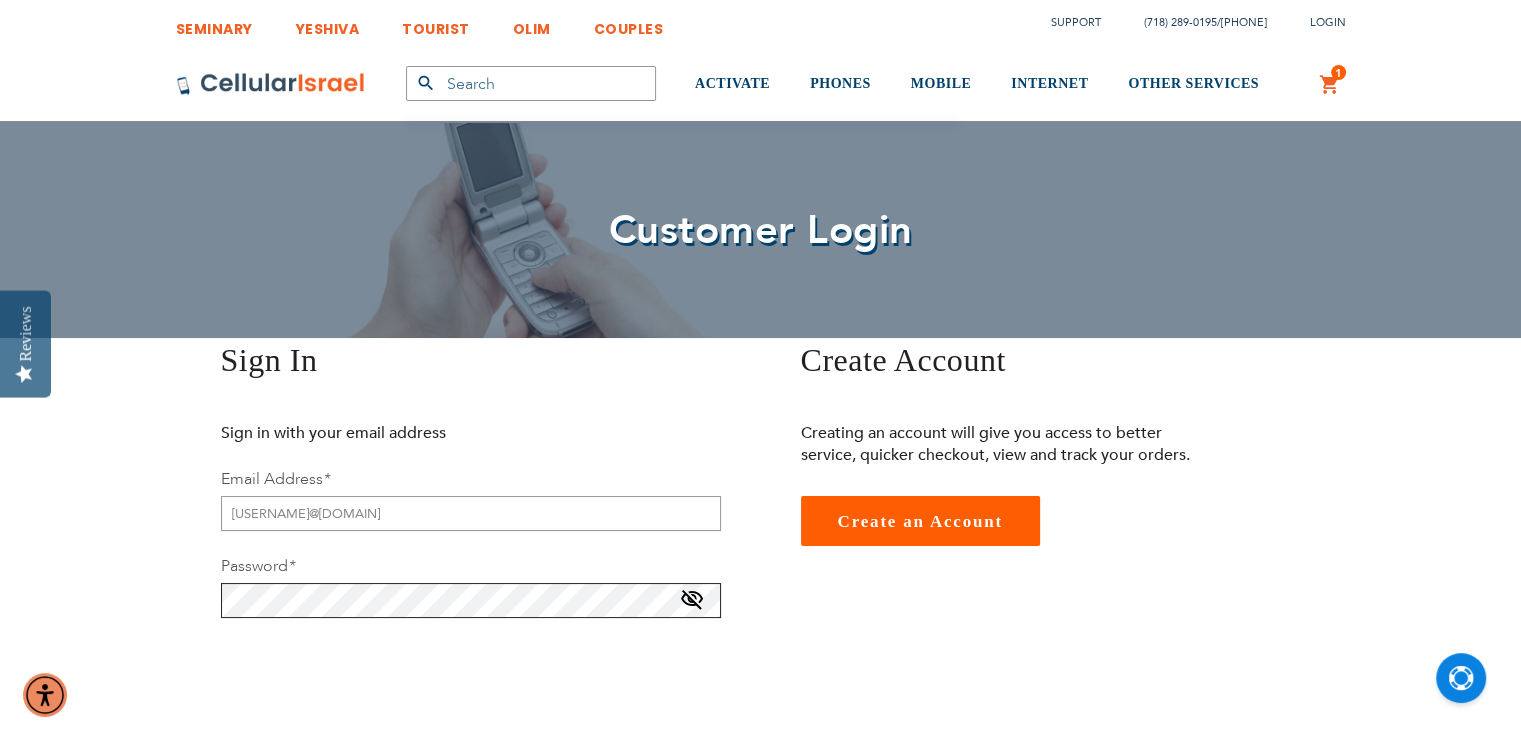 click on "Sign In" at bounding box center (289, 786) 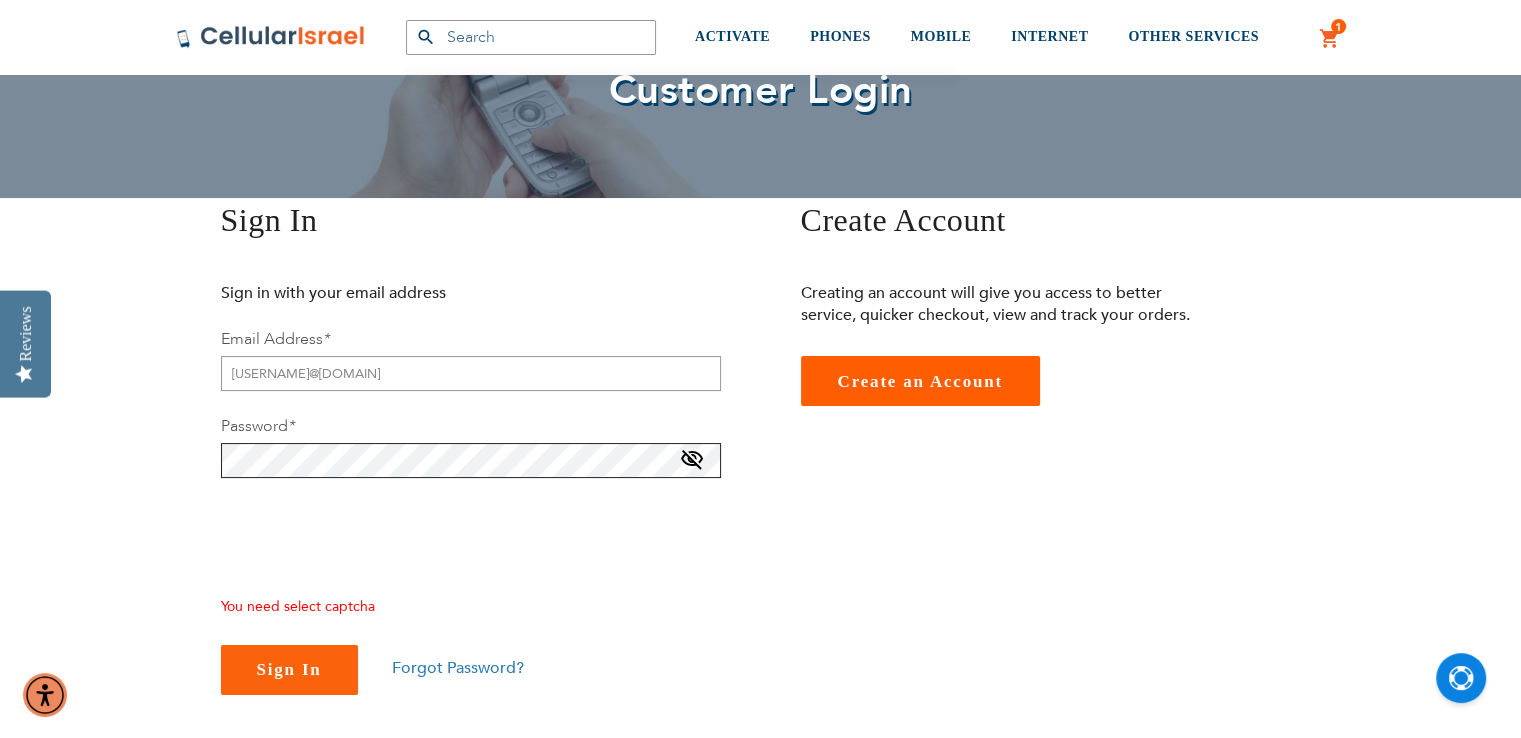 scroll, scrollTop: 166, scrollLeft: 0, axis: vertical 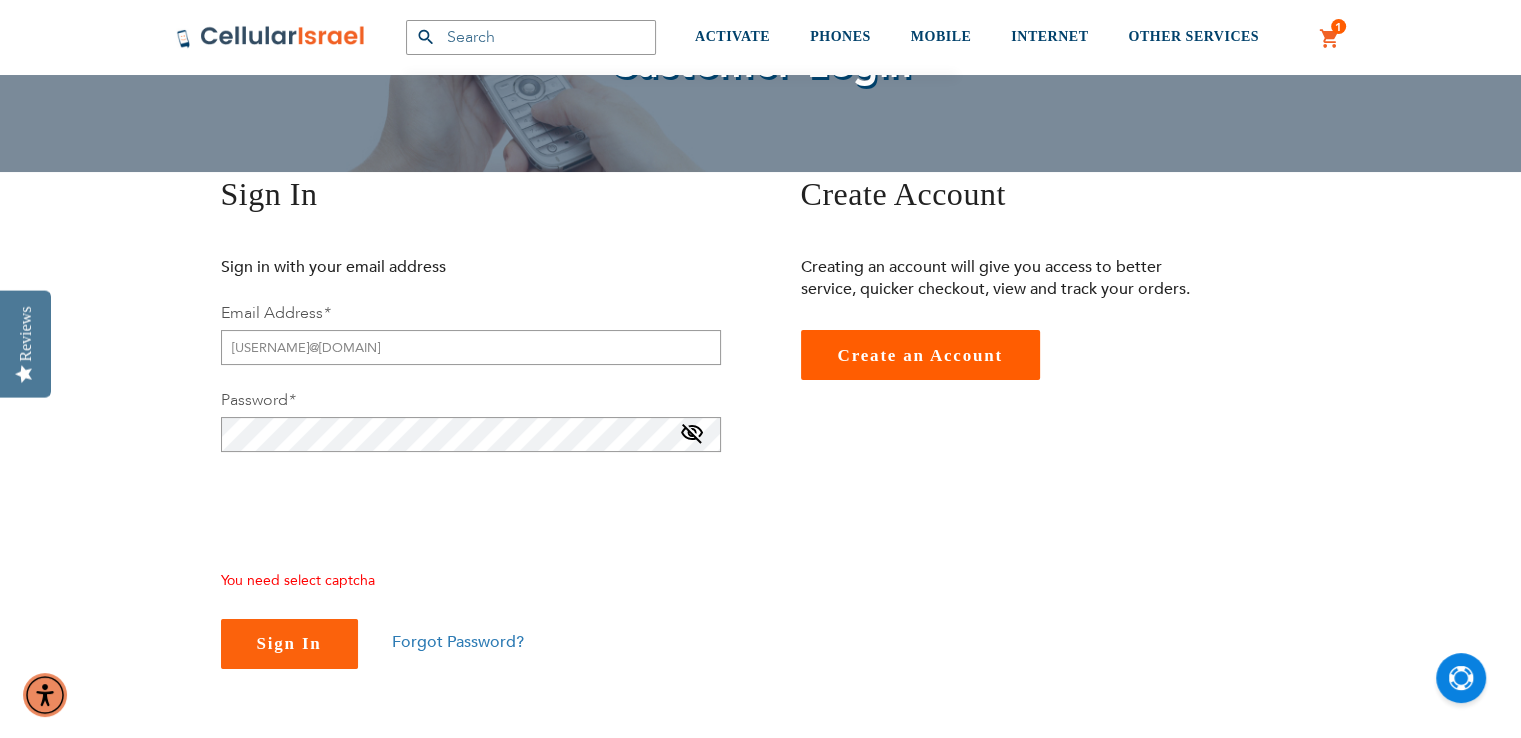 checkbox on "true" 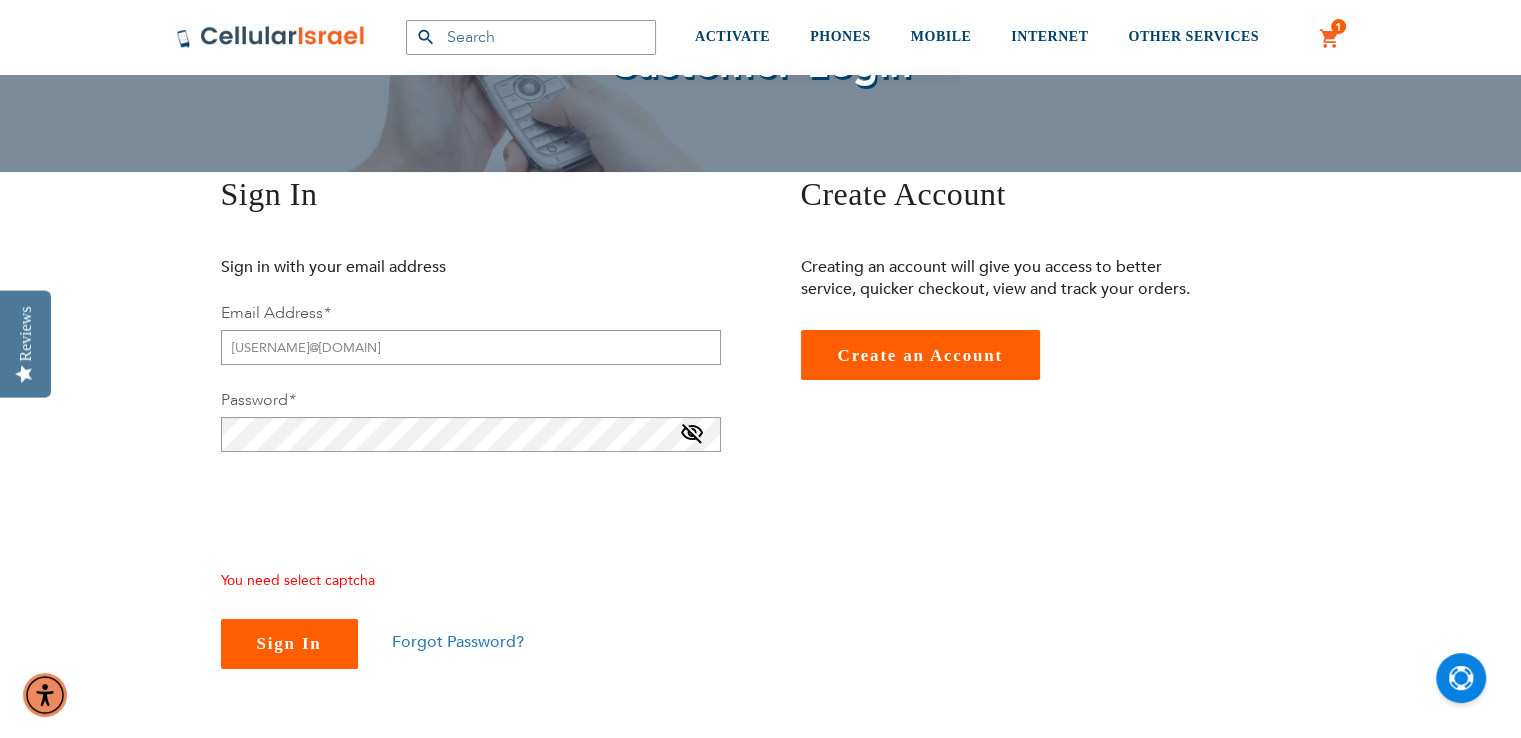 click on "Sign In" at bounding box center (289, 643) 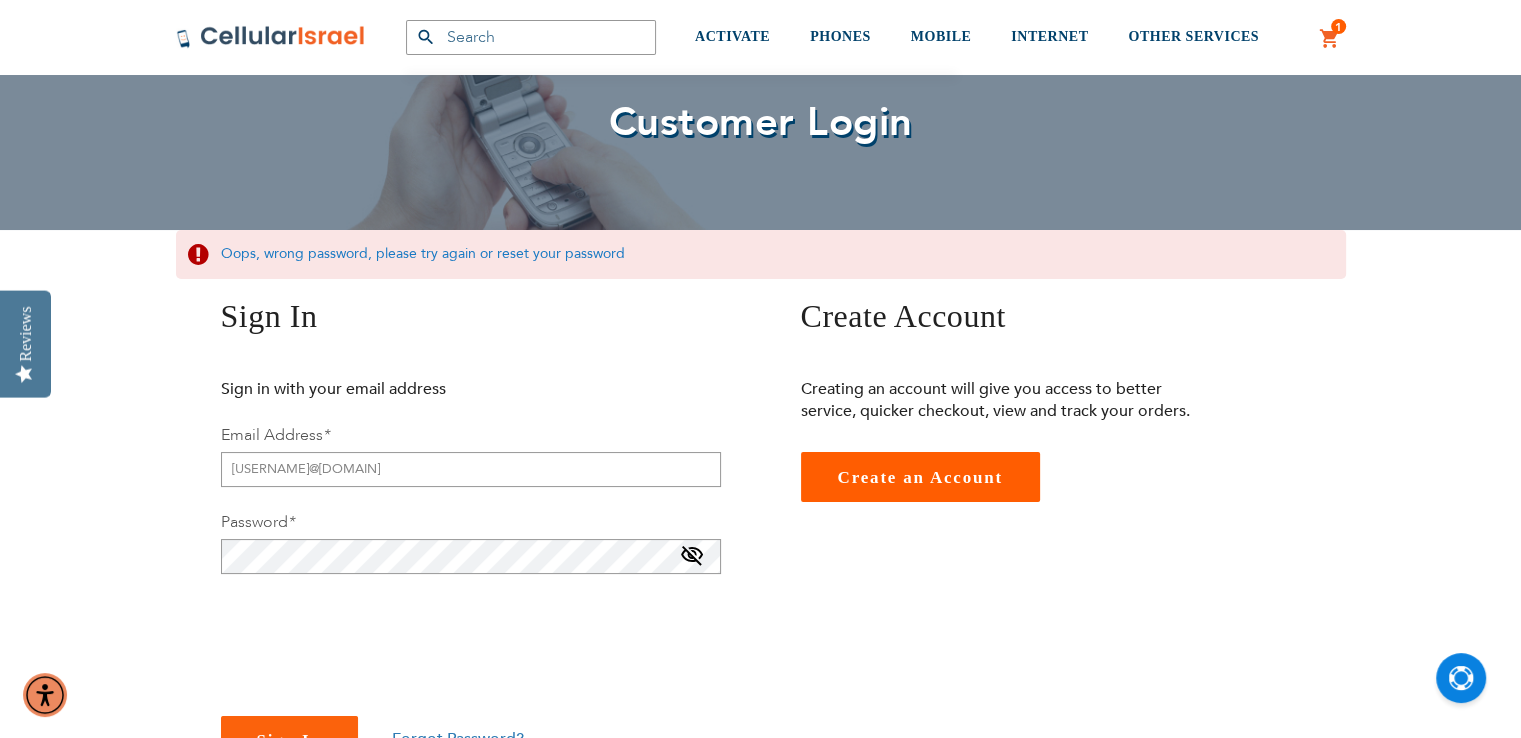 scroll, scrollTop: 128, scrollLeft: 0, axis: vertical 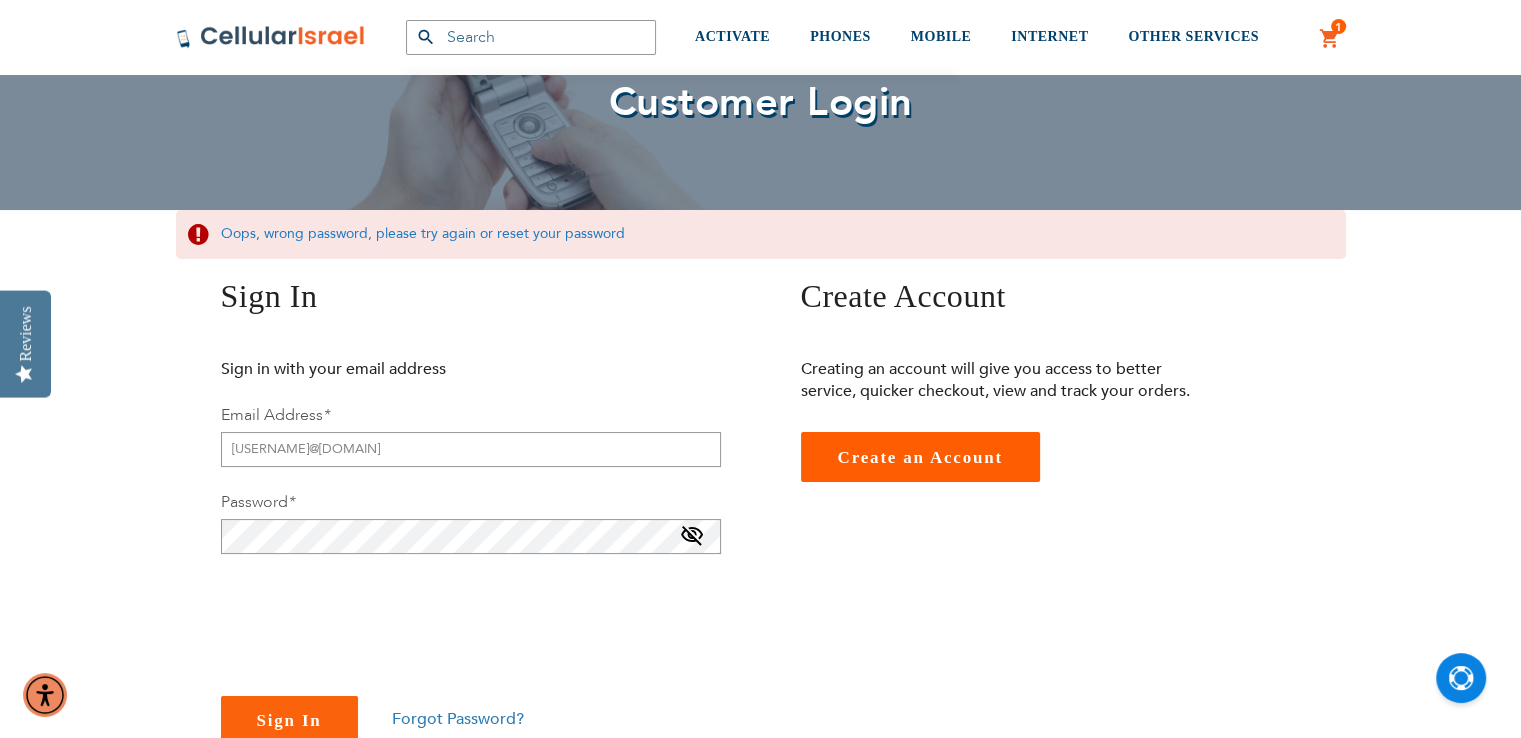 click on "Forgot Password?" at bounding box center [458, 719] 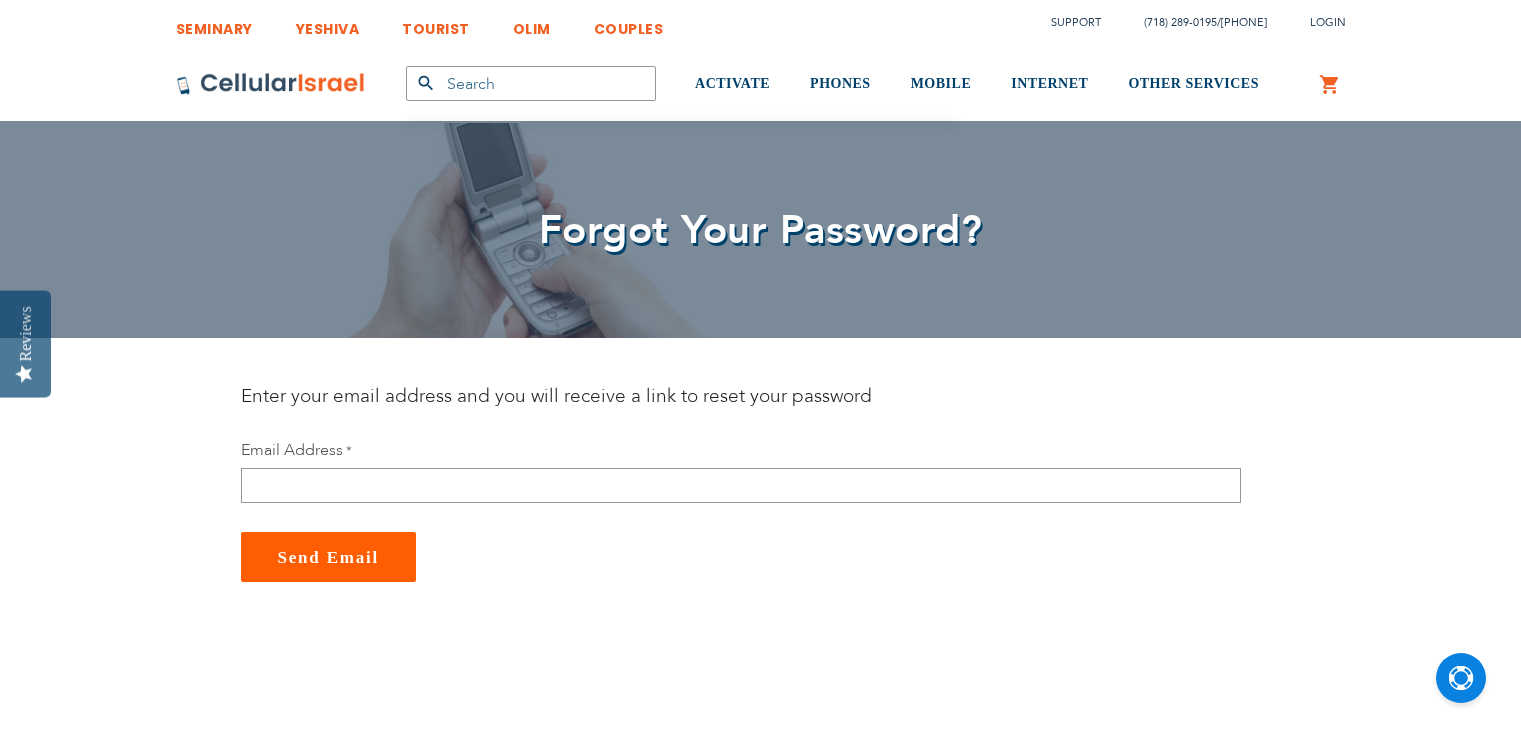 scroll, scrollTop: 0, scrollLeft: 0, axis: both 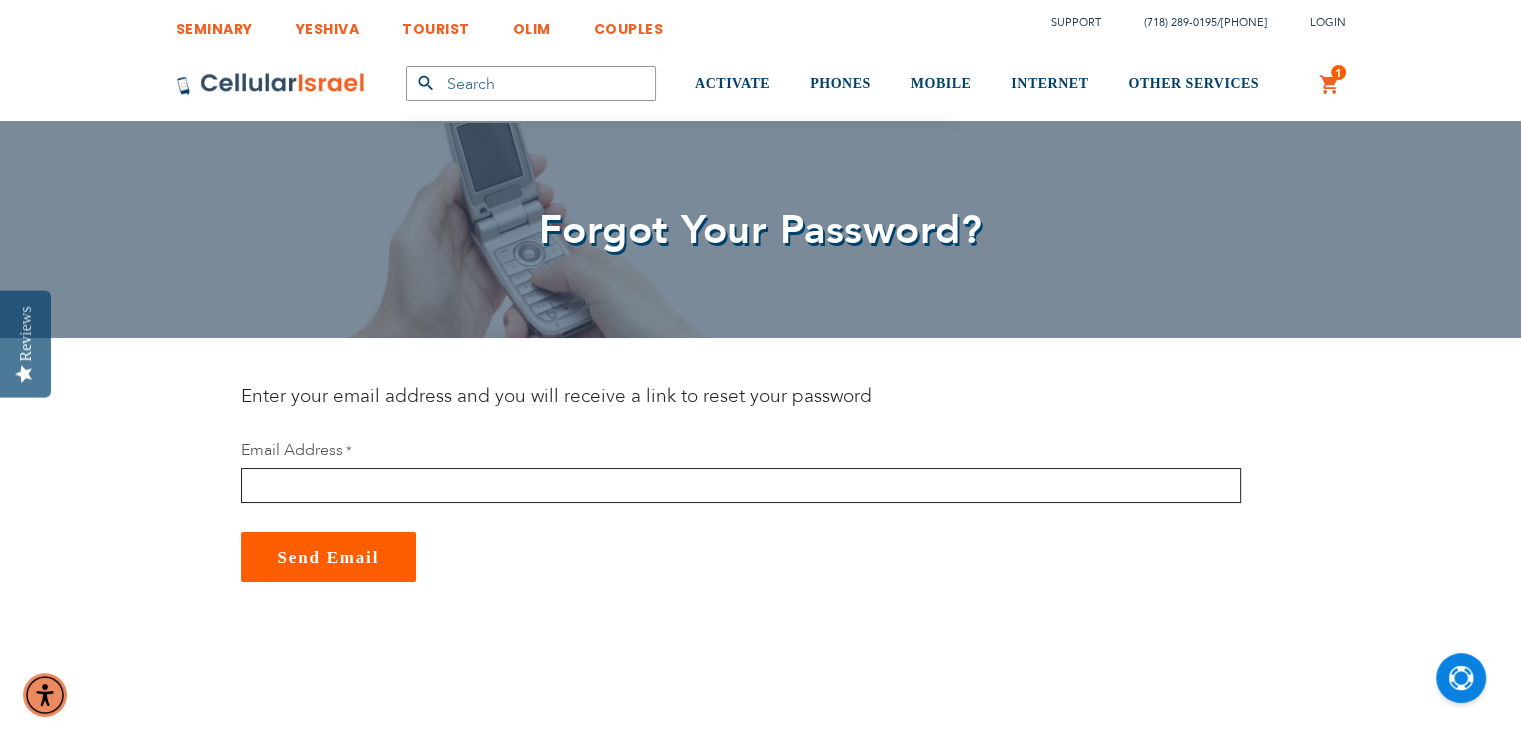 click at bounding box center [741, 485] 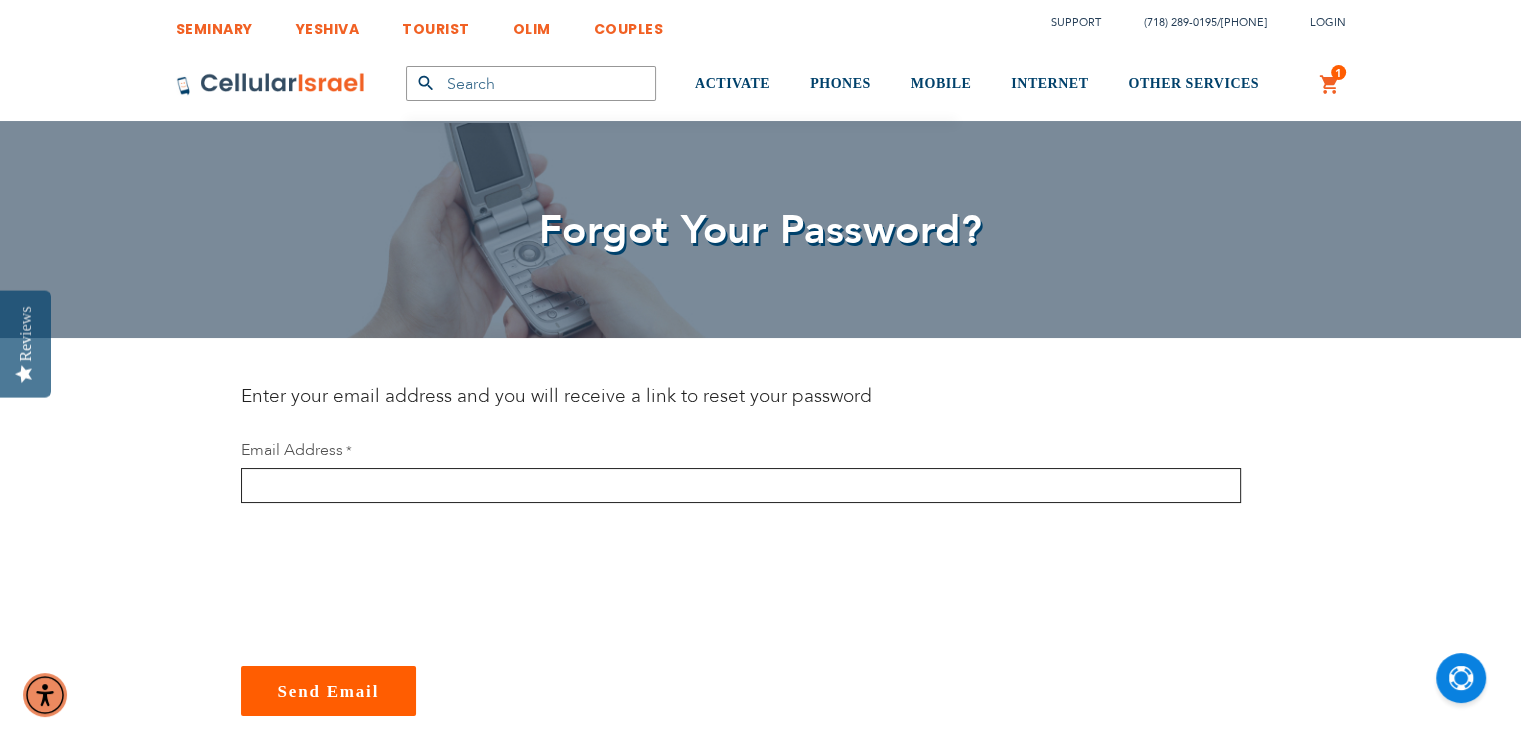 type on "dnorman1866@gmail.com" 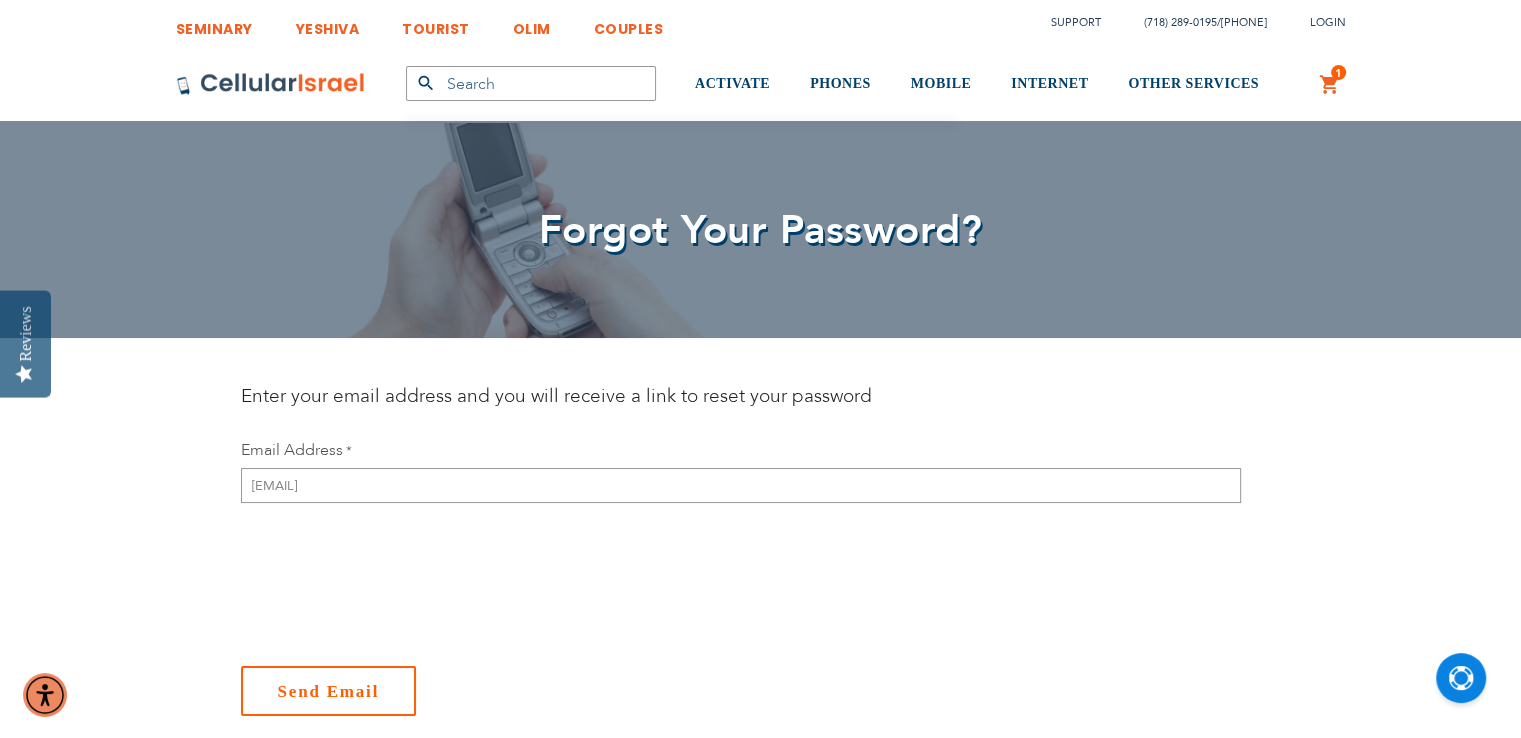 checkbox on "true" 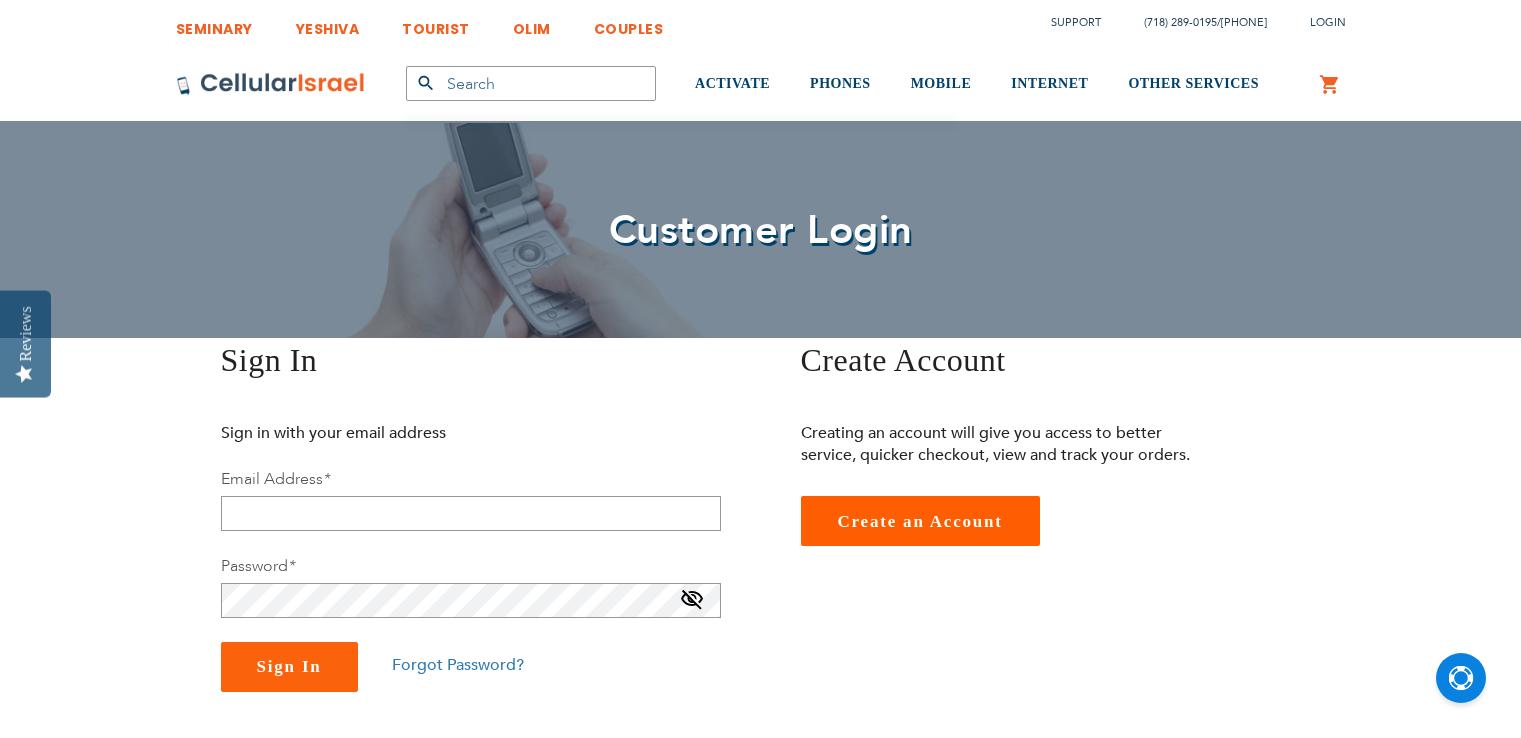 scroll, scrollTop: 0, scrollLeft: 0, axis: both 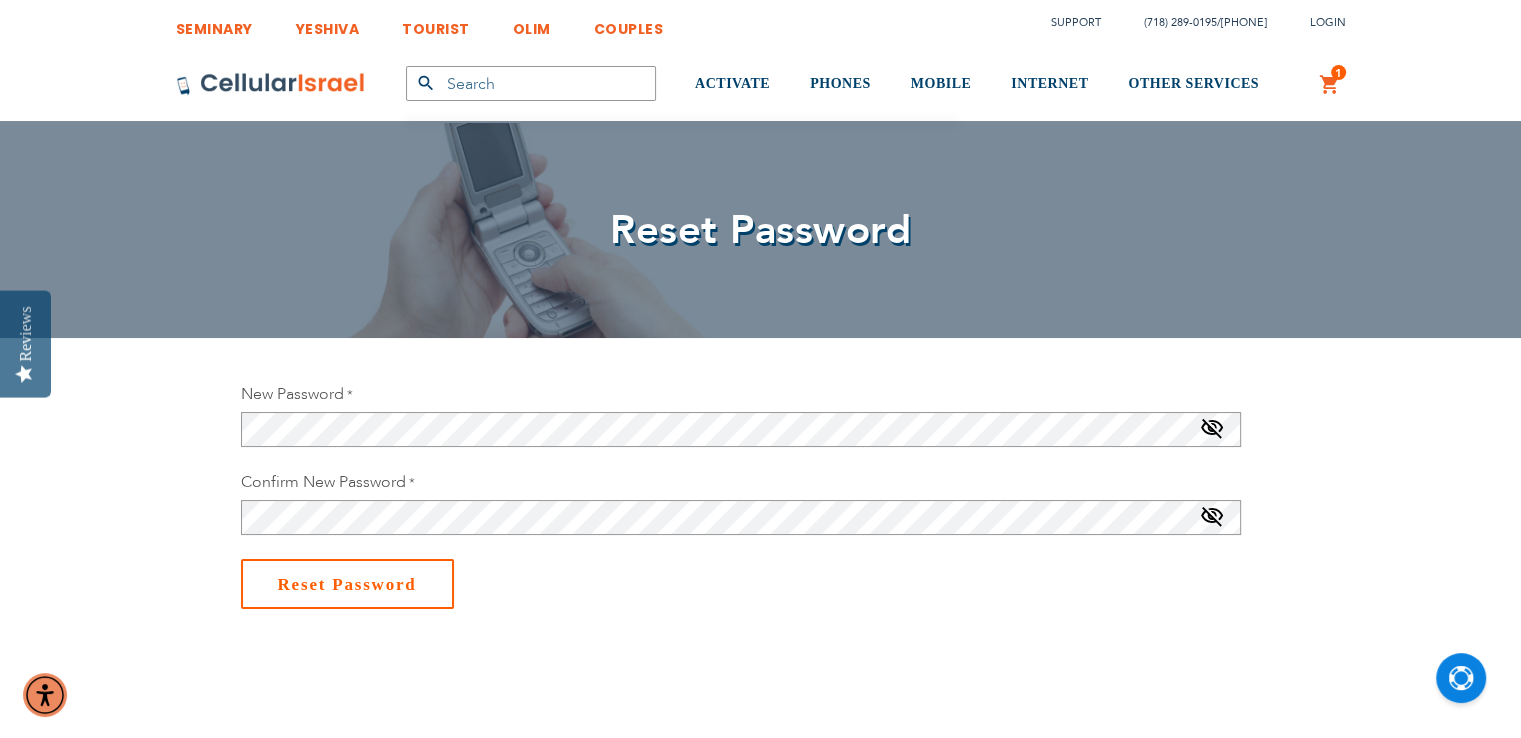 click on "Reset Password" at bounding box center [347, 584] 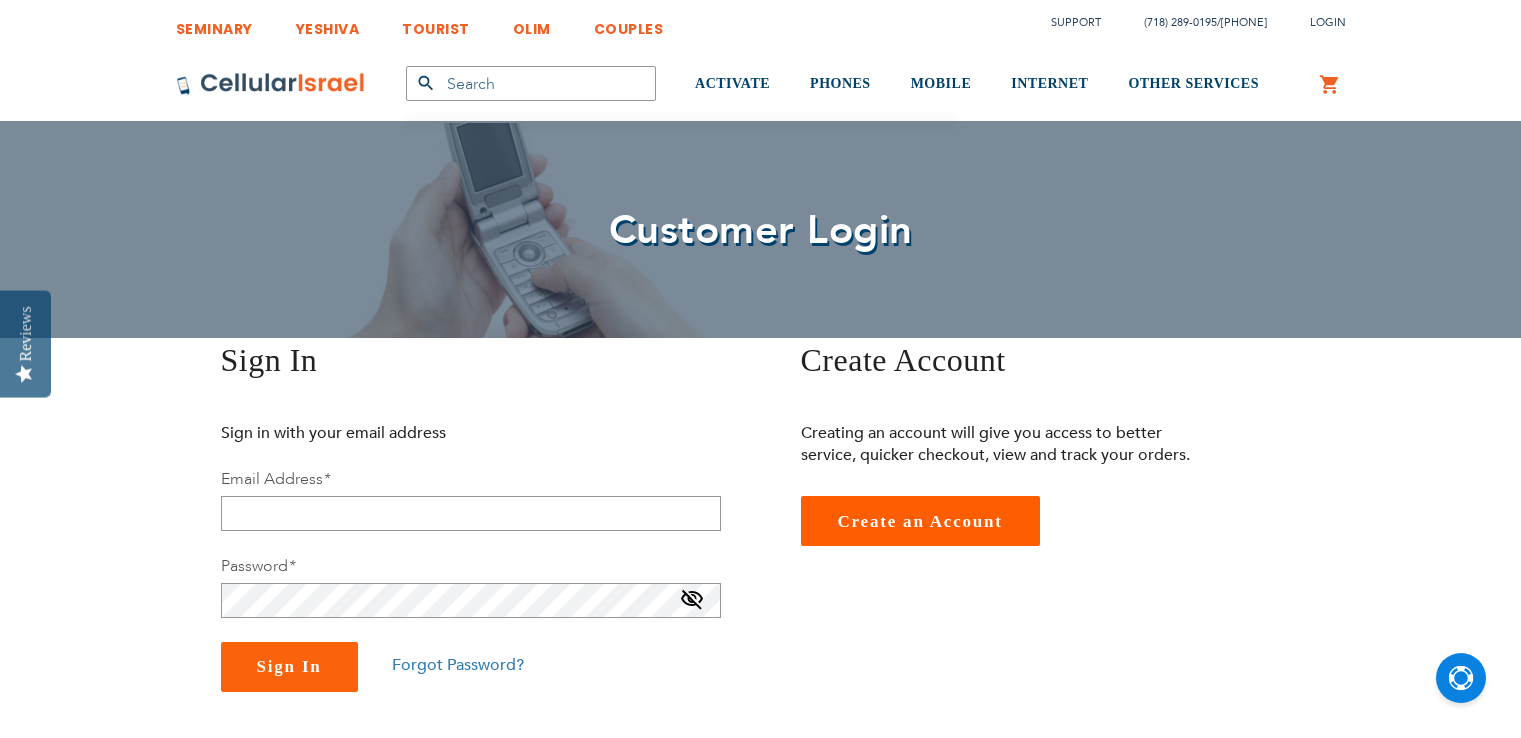 scroll, scrollTop: 0, scrollLeft: 0, axis: both 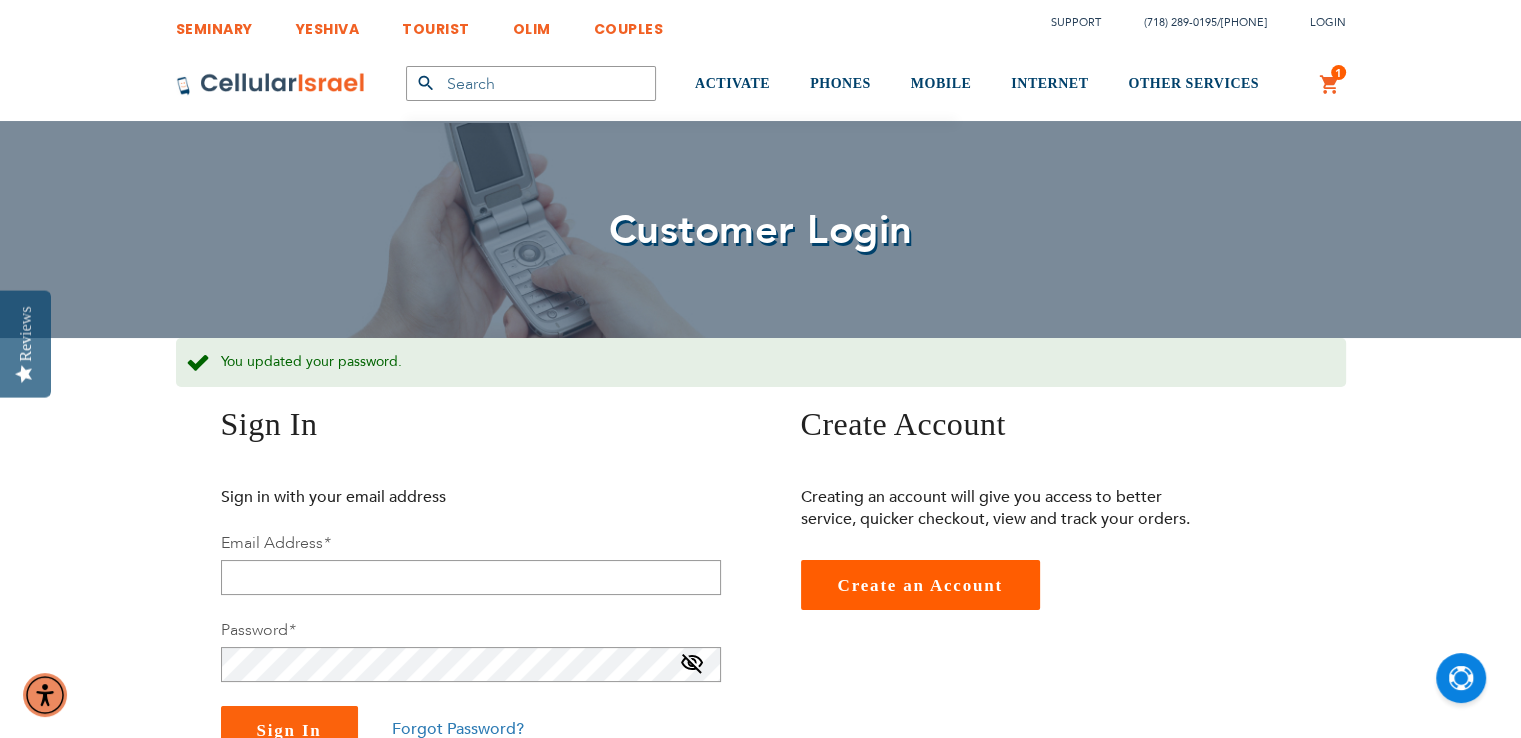type on "dnorman1866@gmail.com" 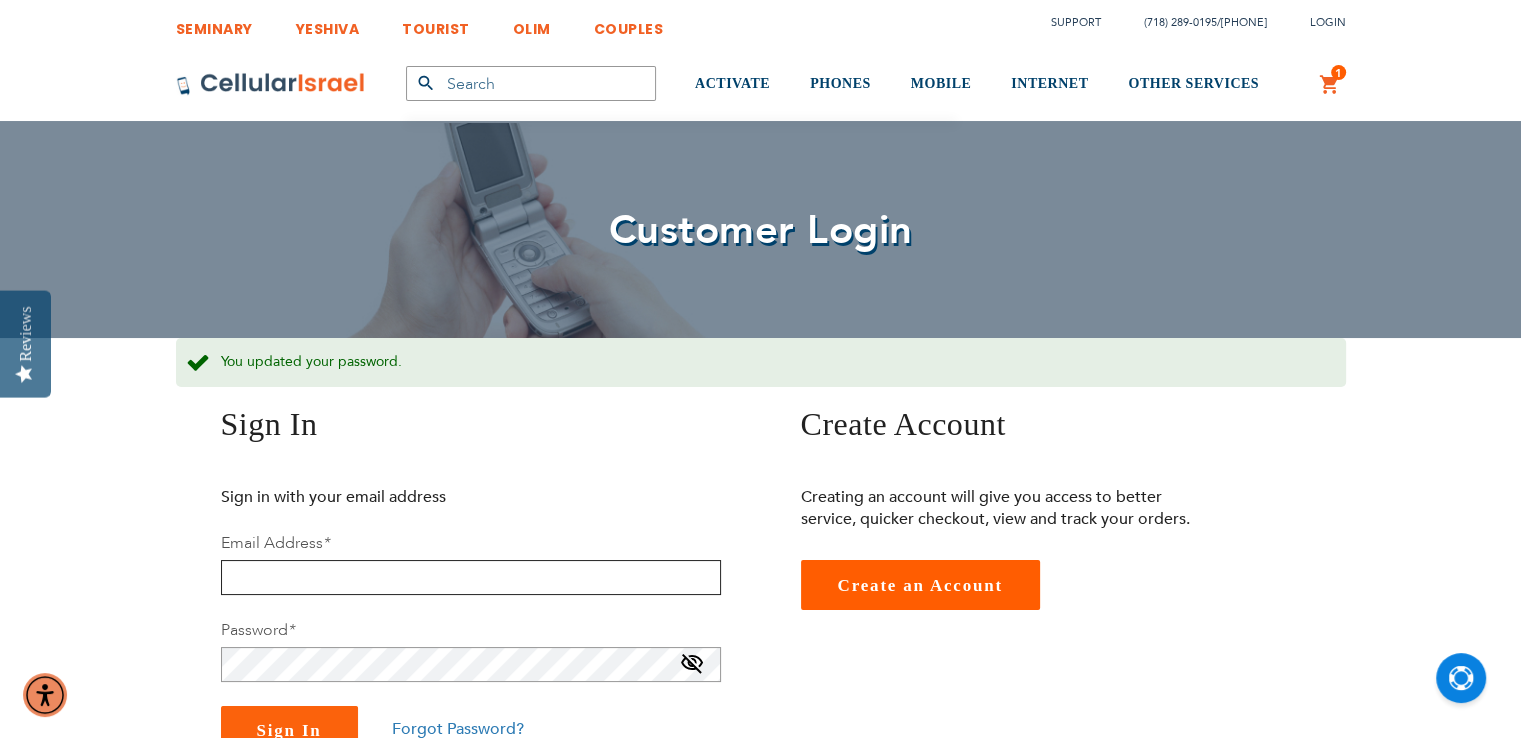 click at bounding box center [471, 577] 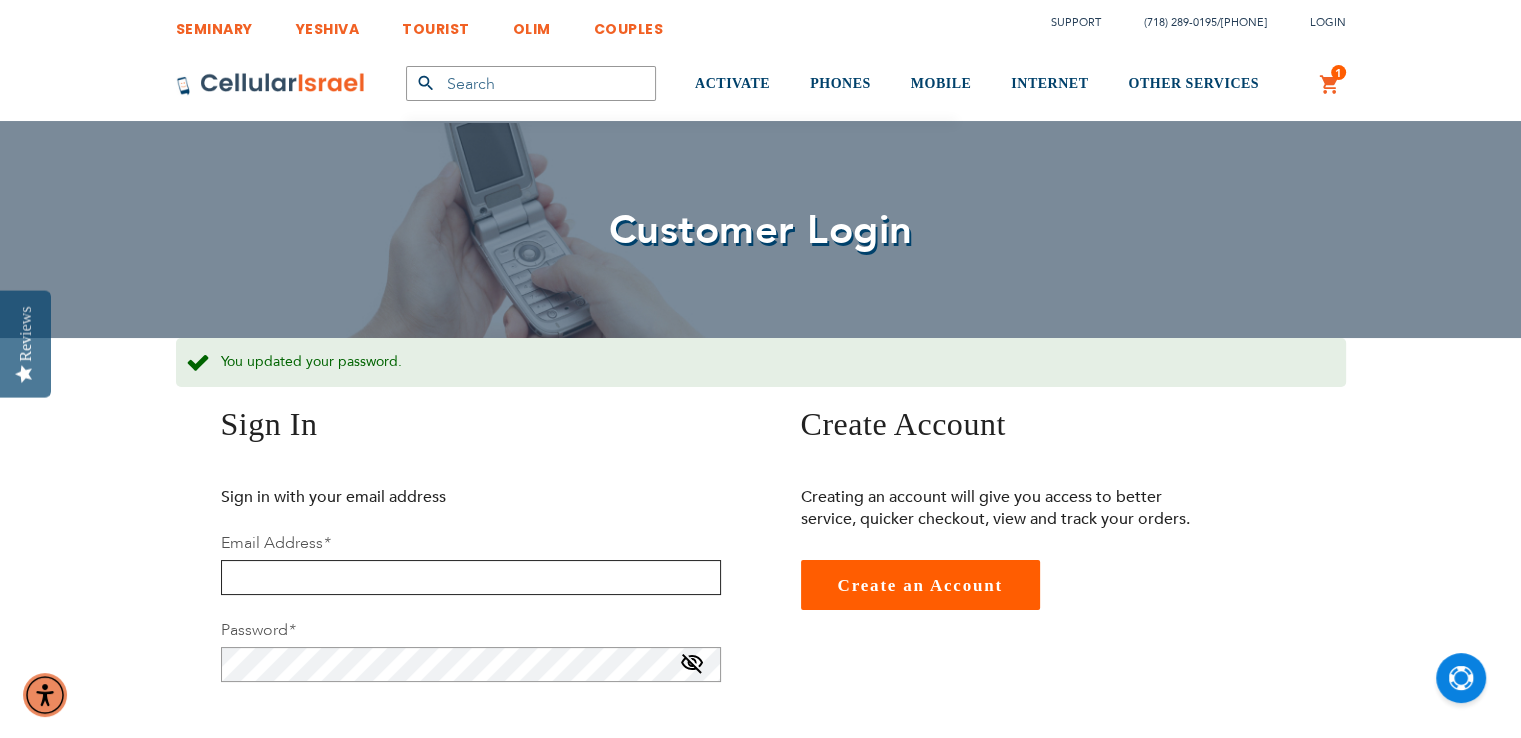 type on "dnorman1866@gmail.com" 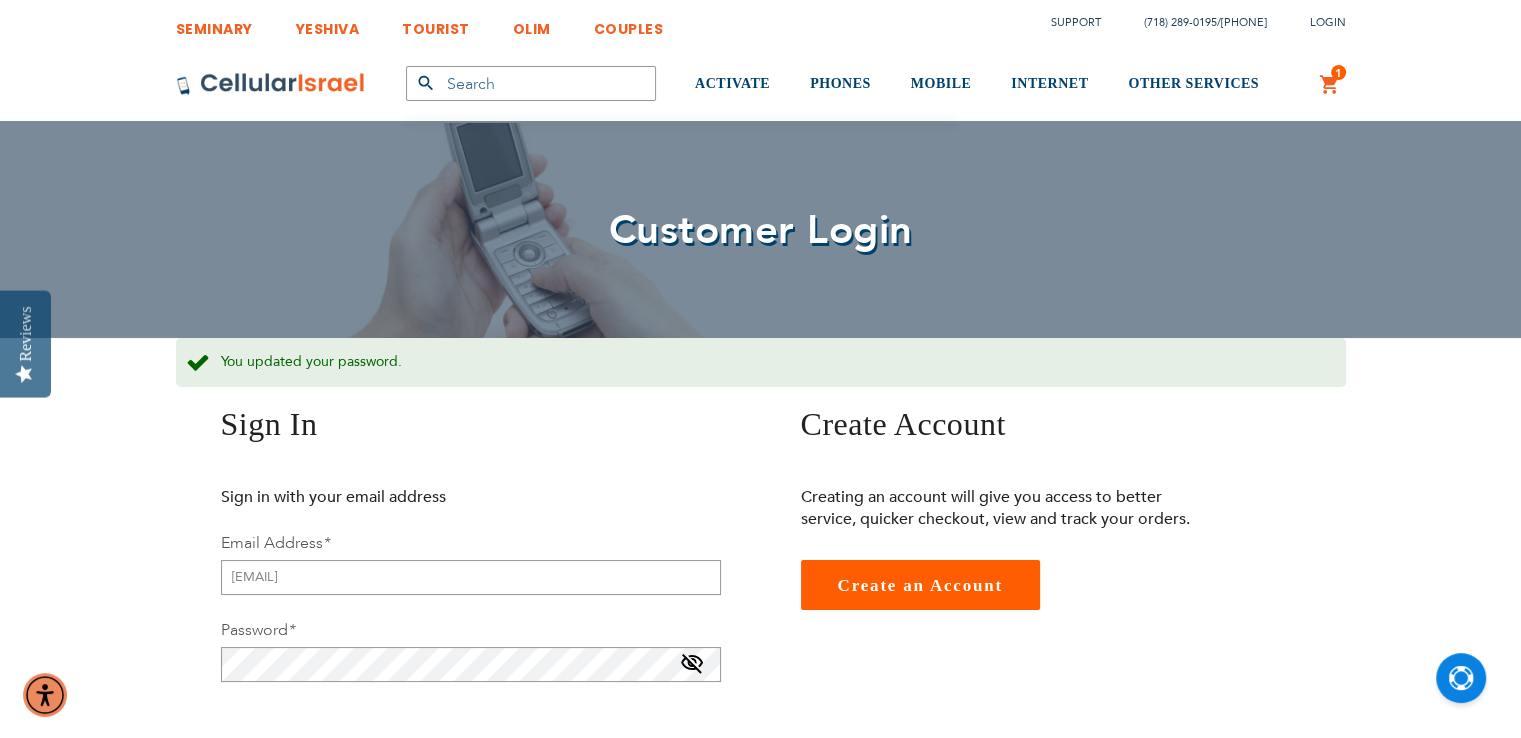 click on "Password *" at bounding box center [471, 650] 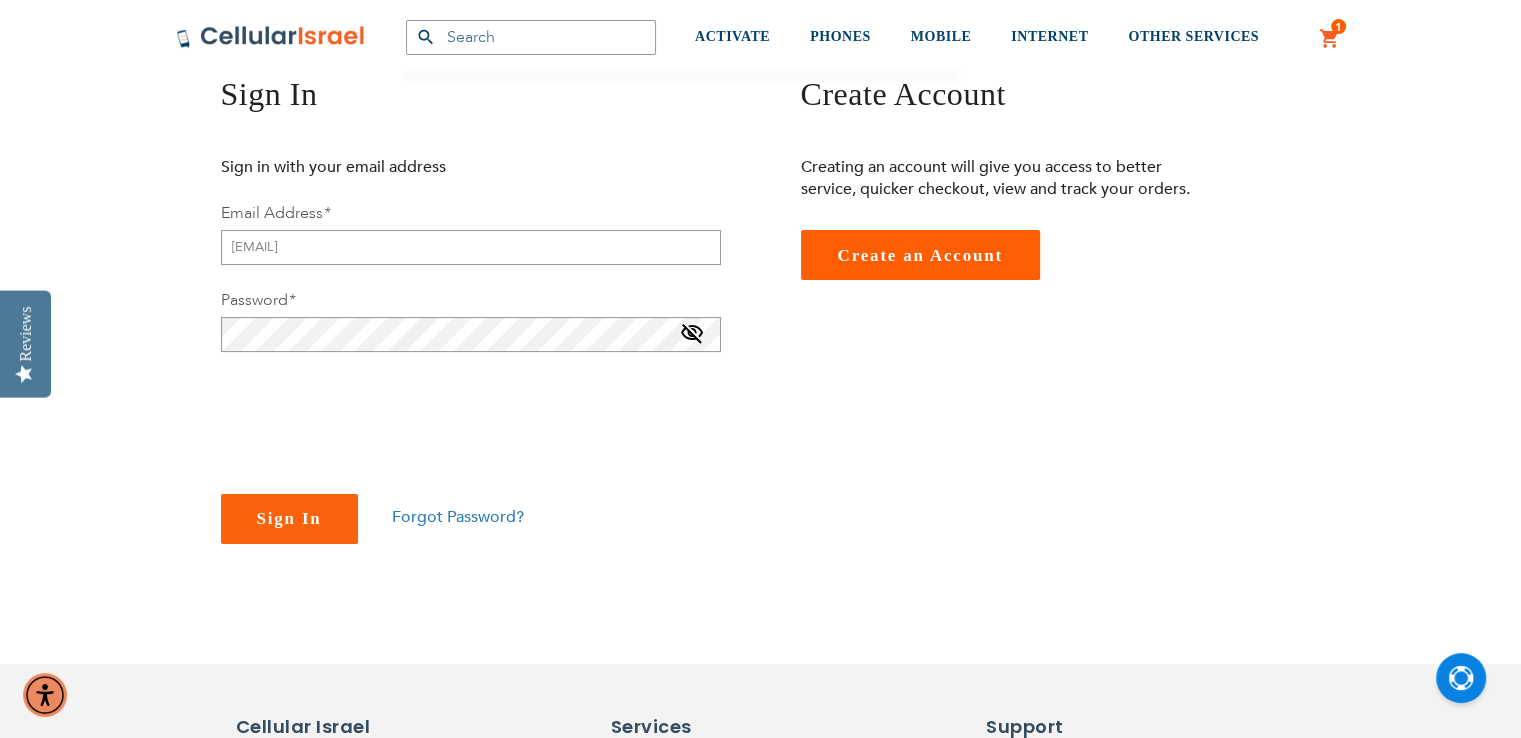 scroll, scrollTop: 352, scrollLeft: 0, axis: vertical 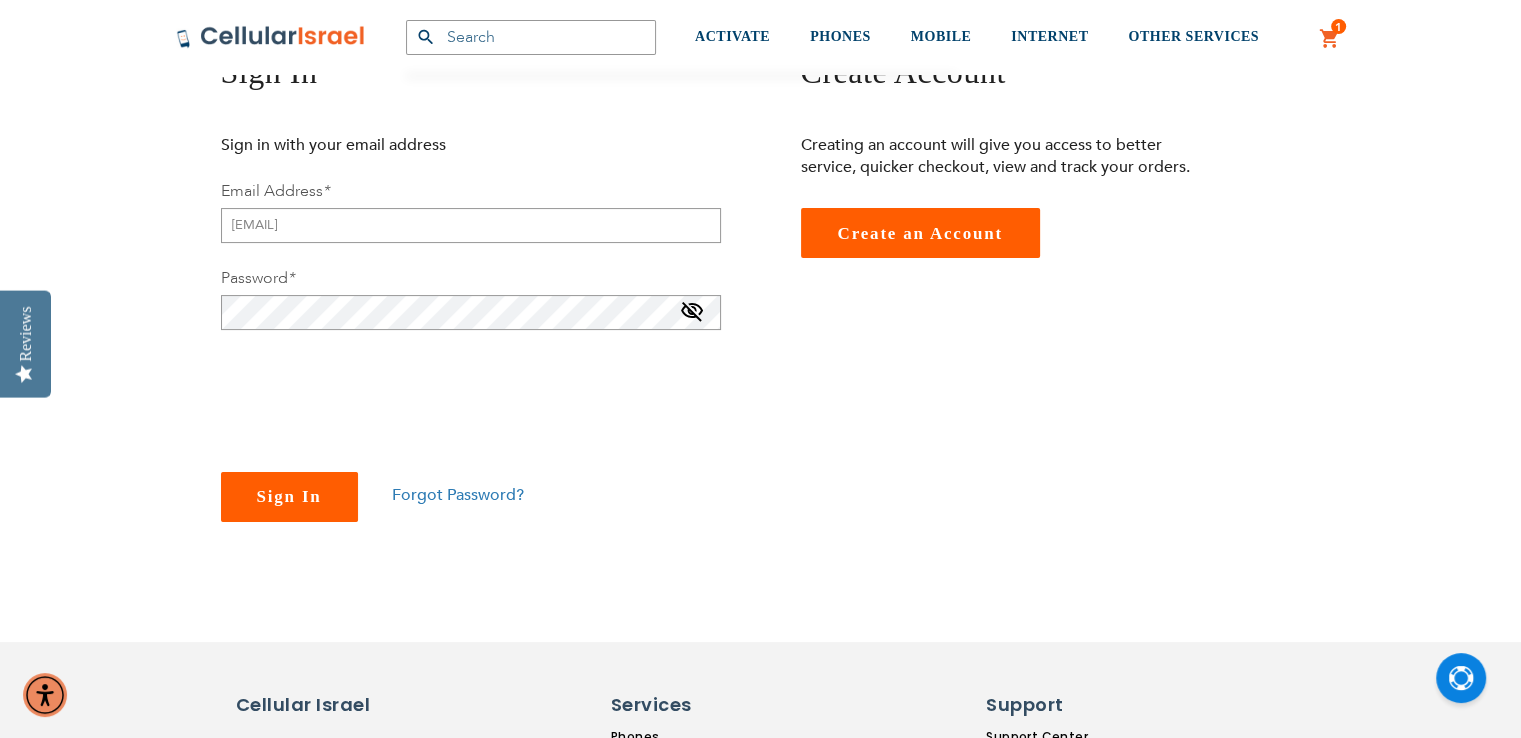 checkbox on "true" 